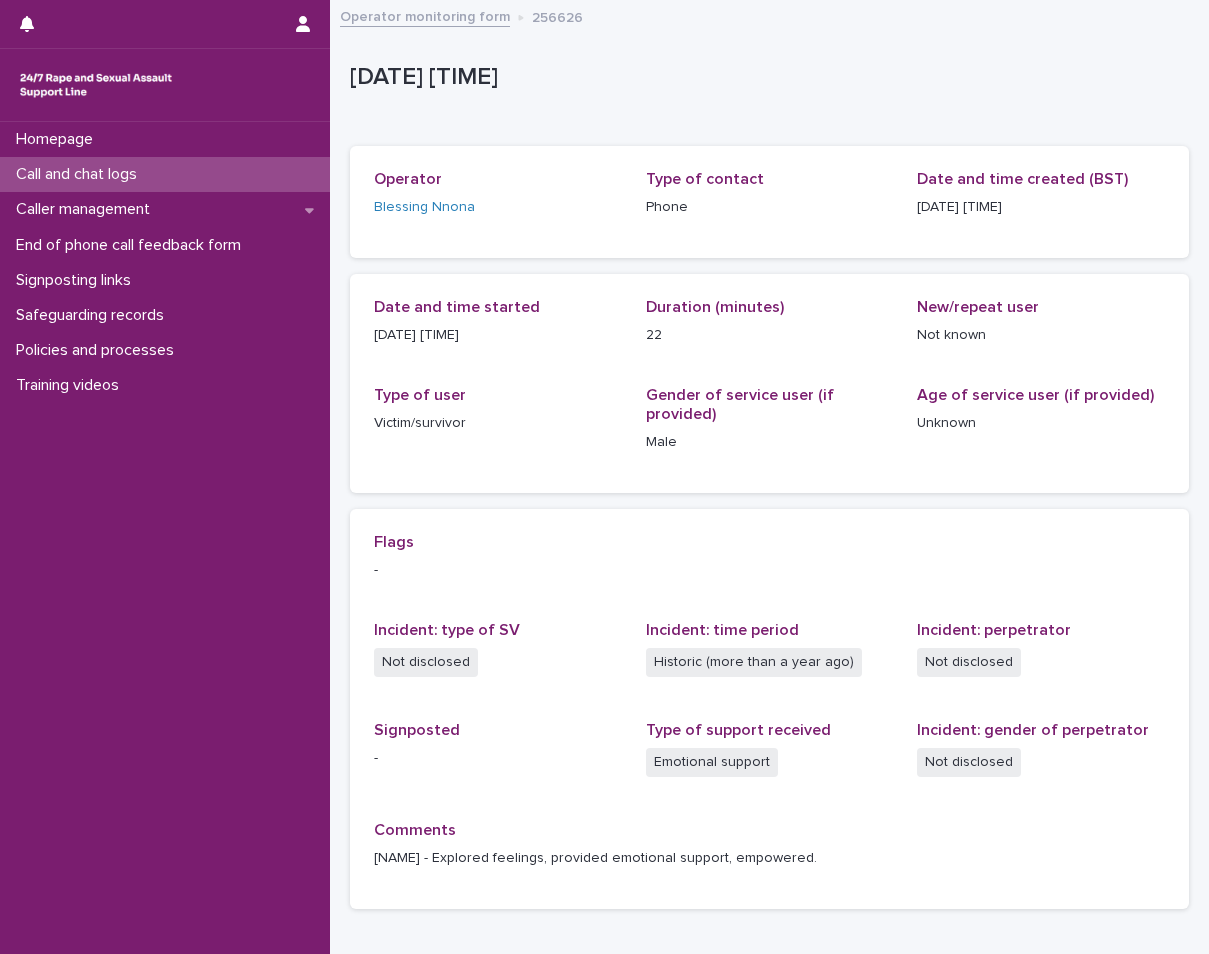 scroll, scrollTop: 0, scrollLeft: 0, axis: both 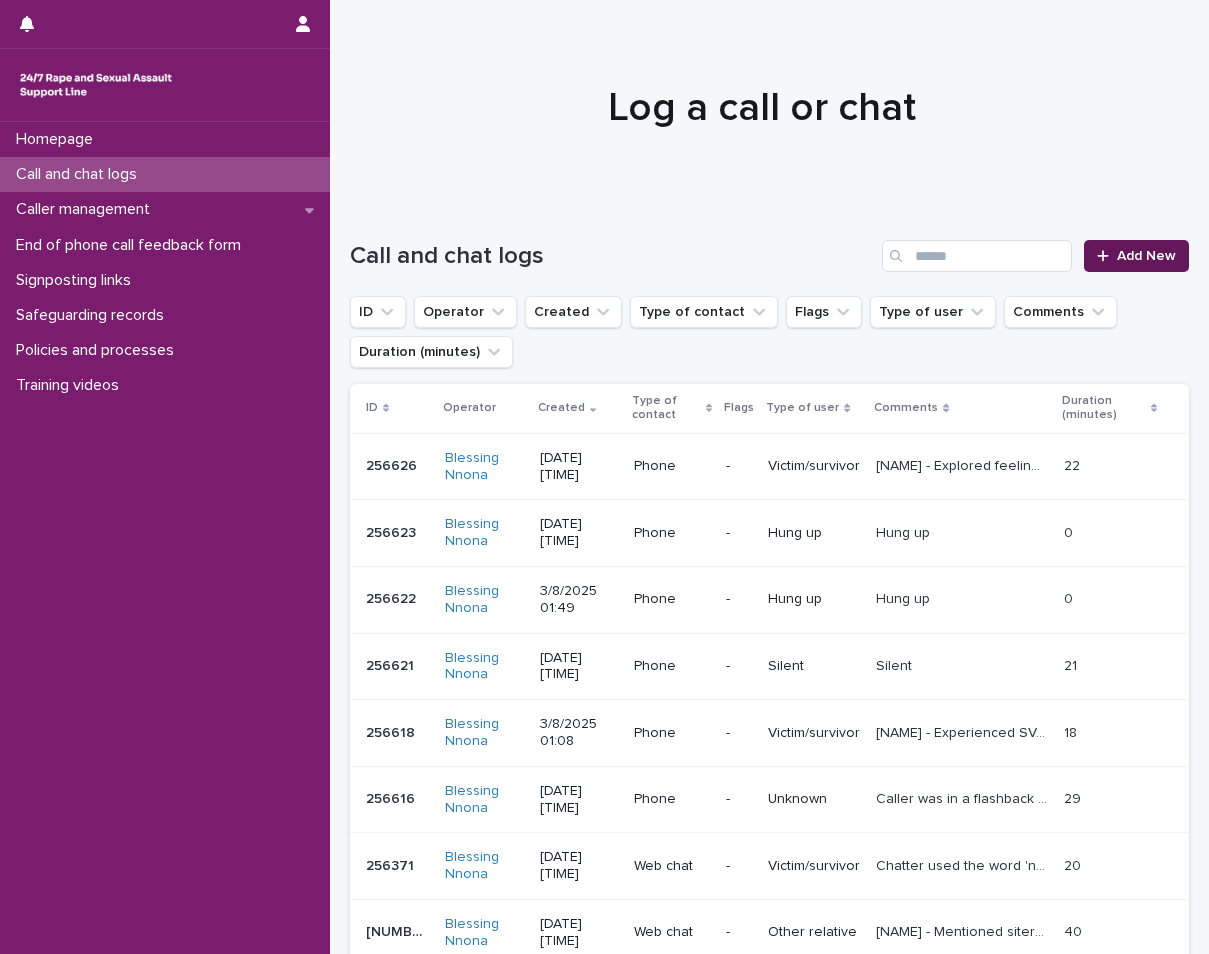 click on "Add New" at bounding box center (1136, 256) 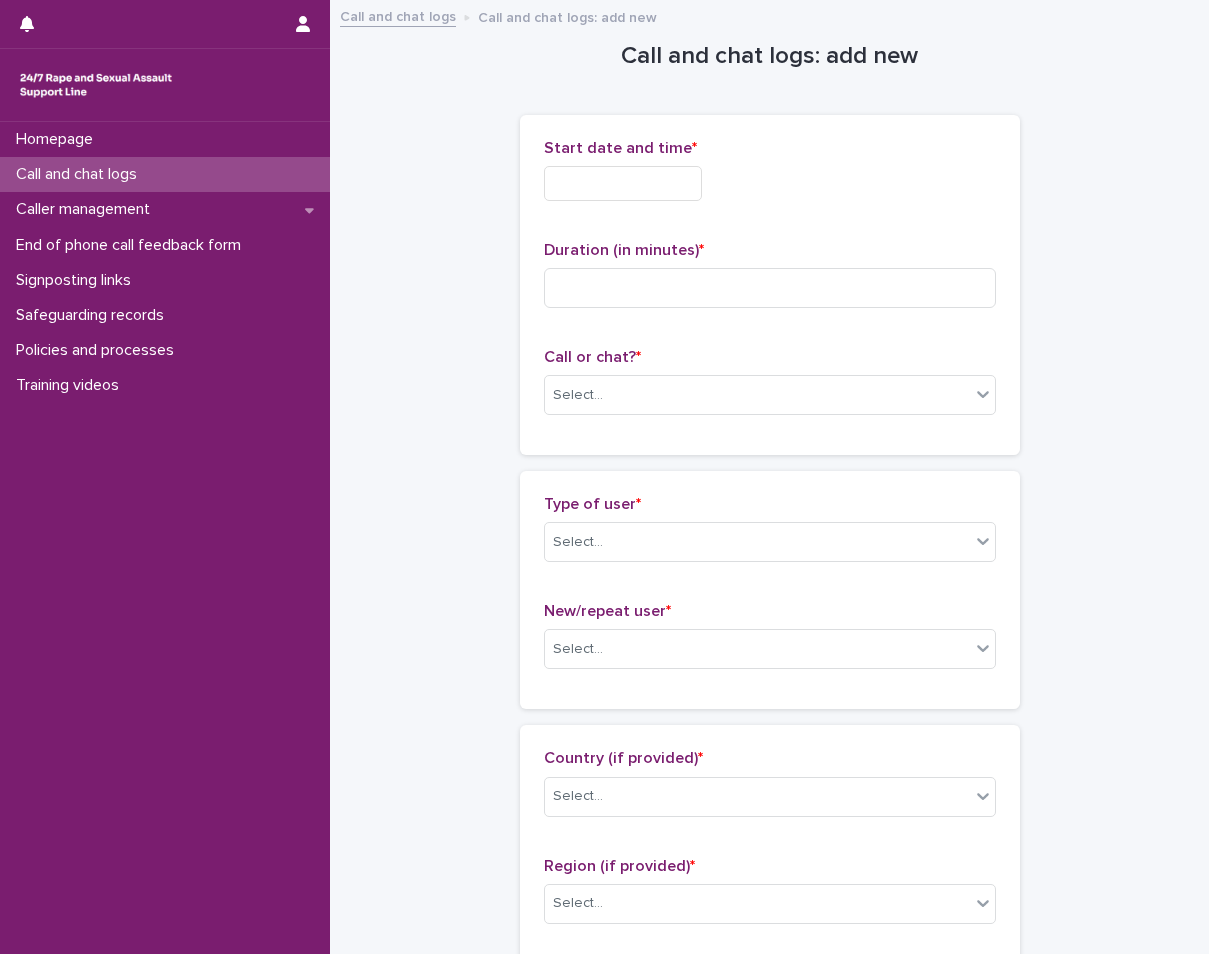 drag, startPoint x: 538, startPoint y: 186, endPoint x: 588, endPoint y: 190, distance: 50.159744 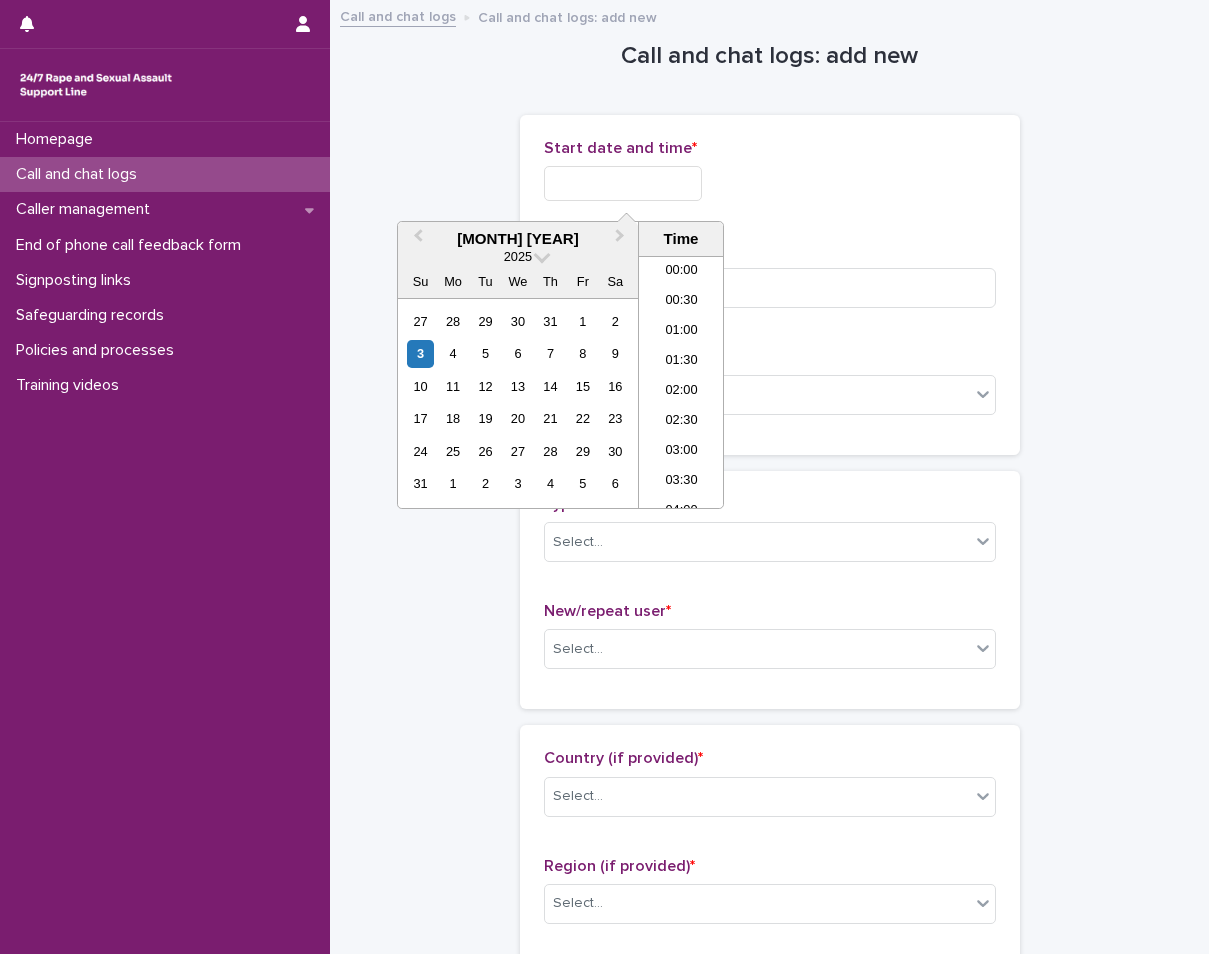 scroll, scrollTop: 100, scrollLeft: 0, axis: vertical 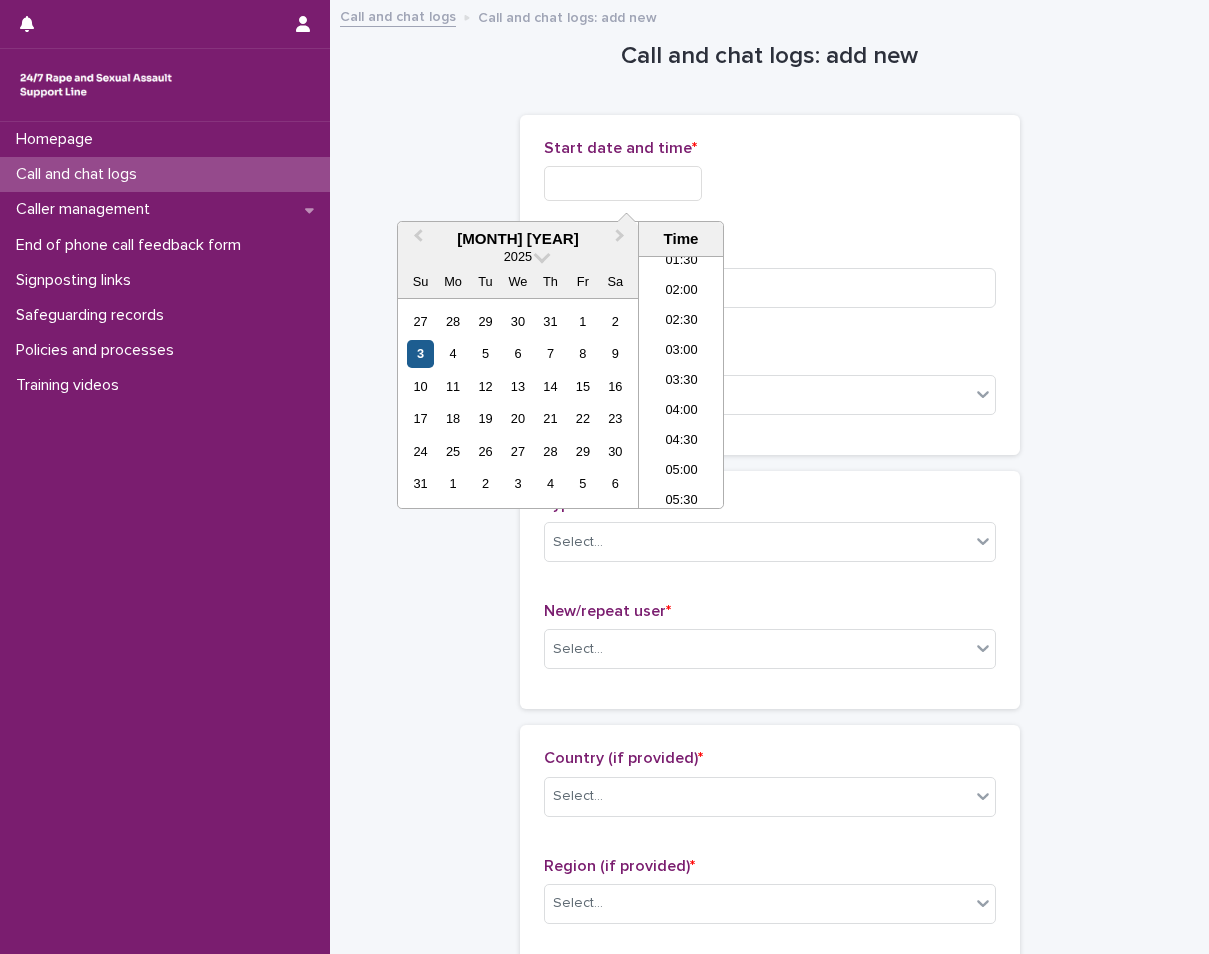 click on "3" at bounding box center (420, 353) 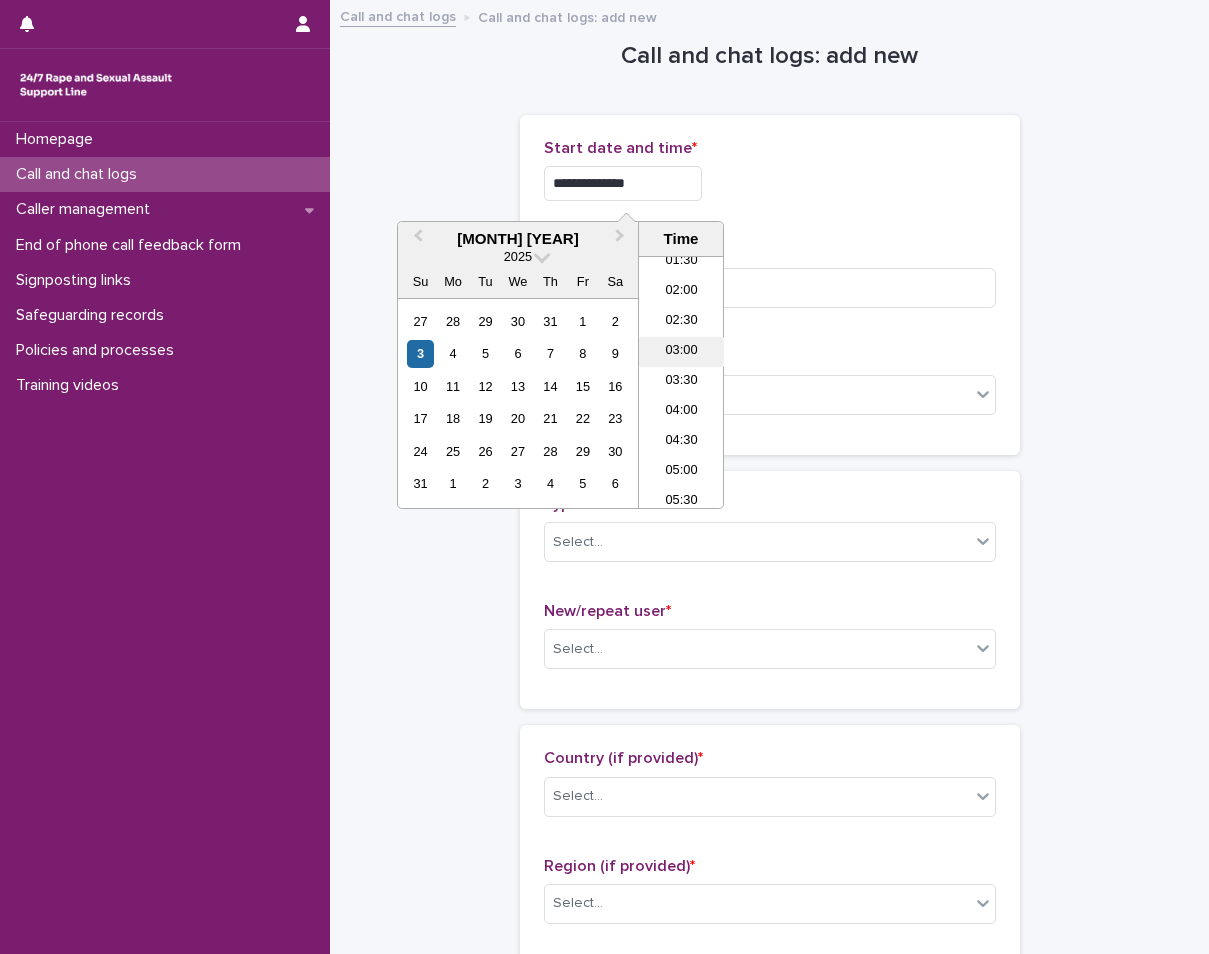 click on "03:00" at bounding box center (681, 352) 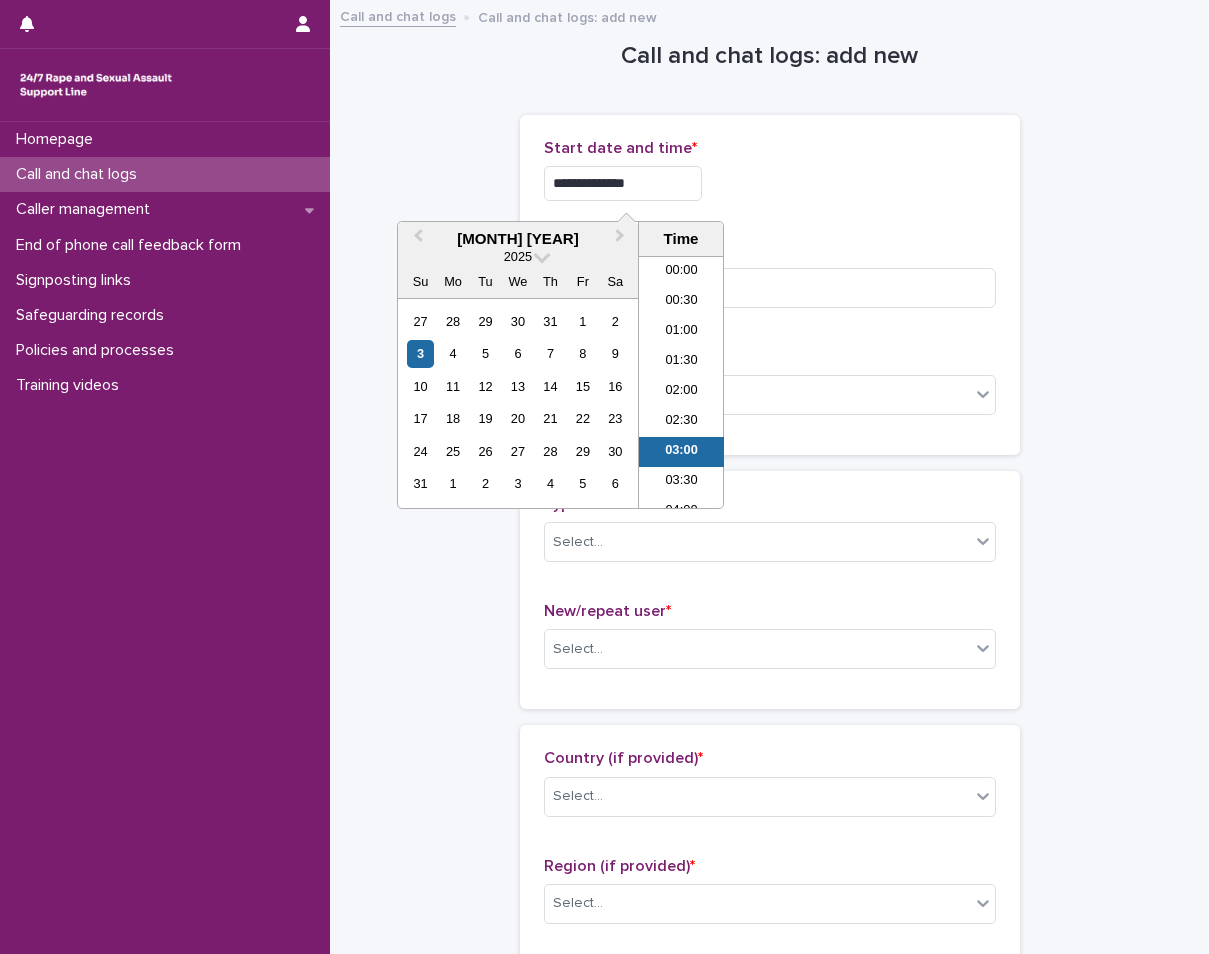 click on "**********" at bounding box center (623, 183) 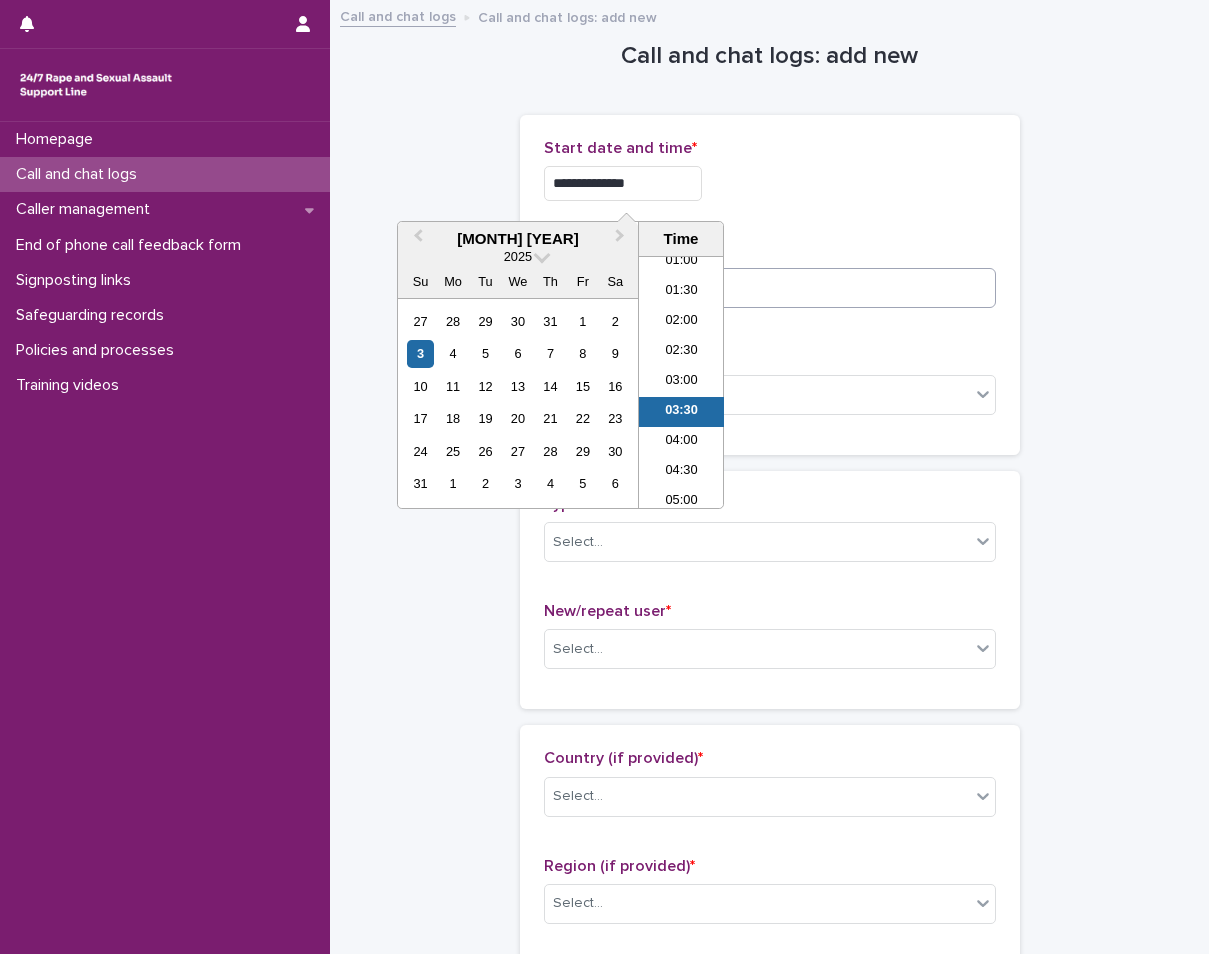 type on "**********" 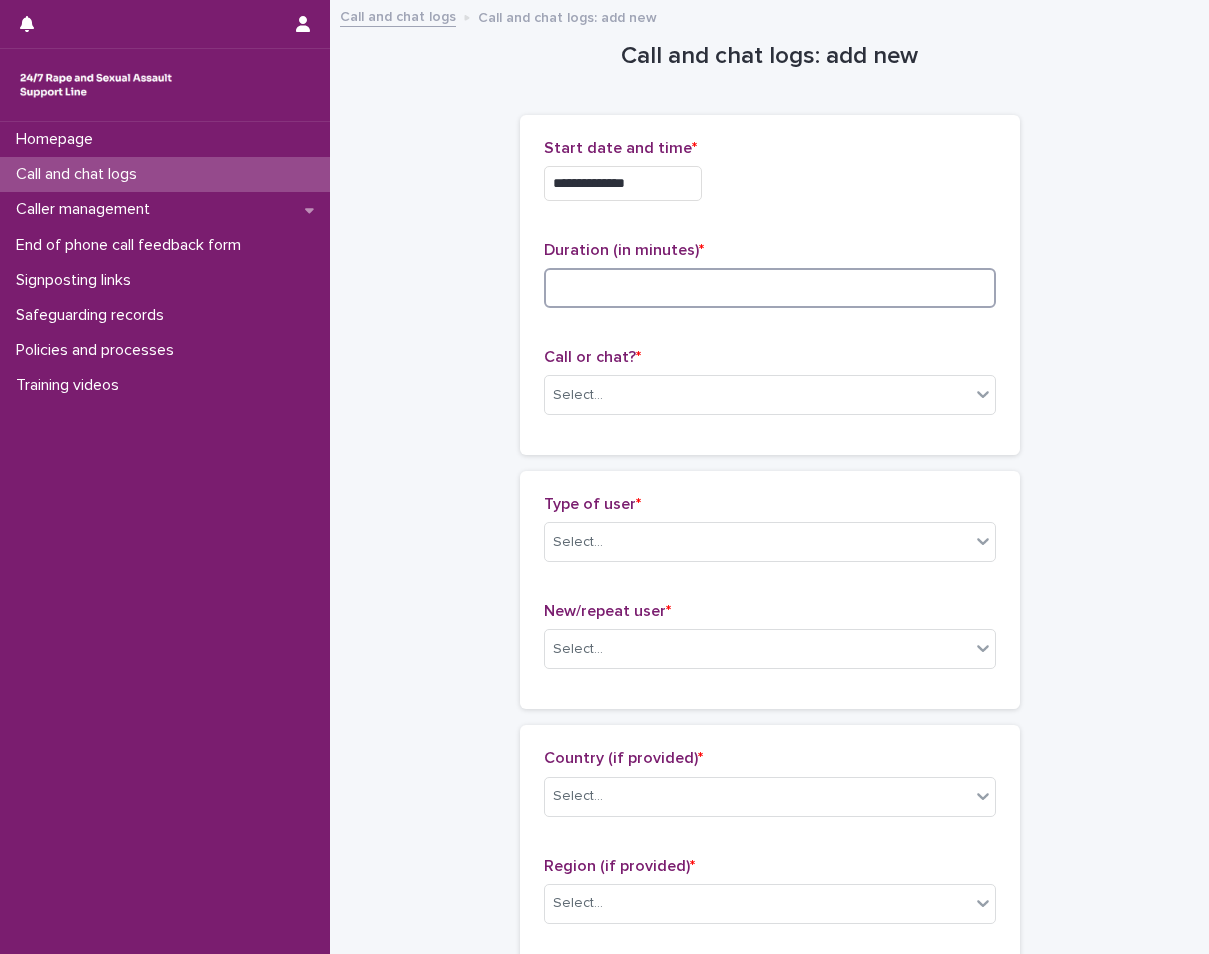 click at bounding box center [770, 288] 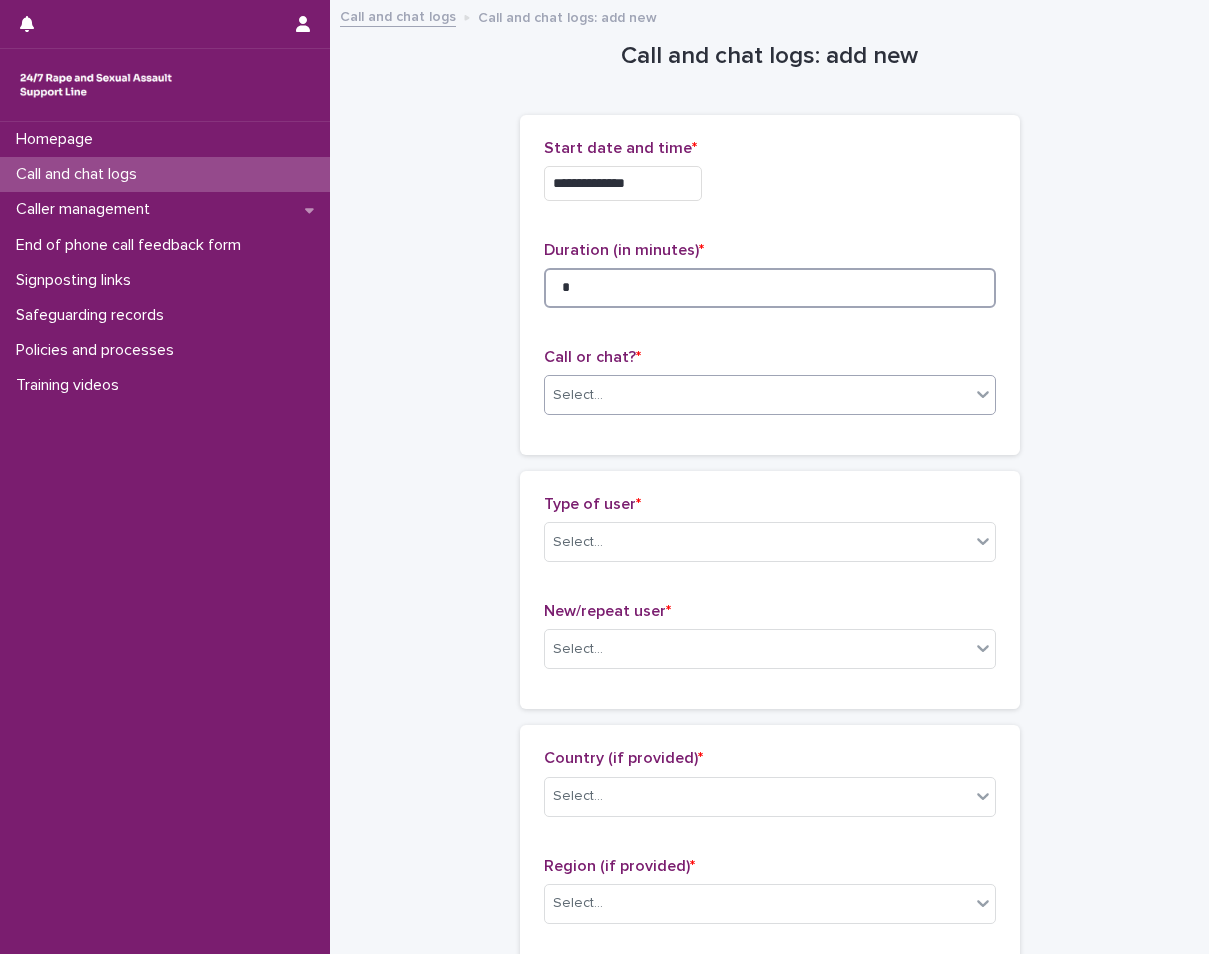 type on "*" 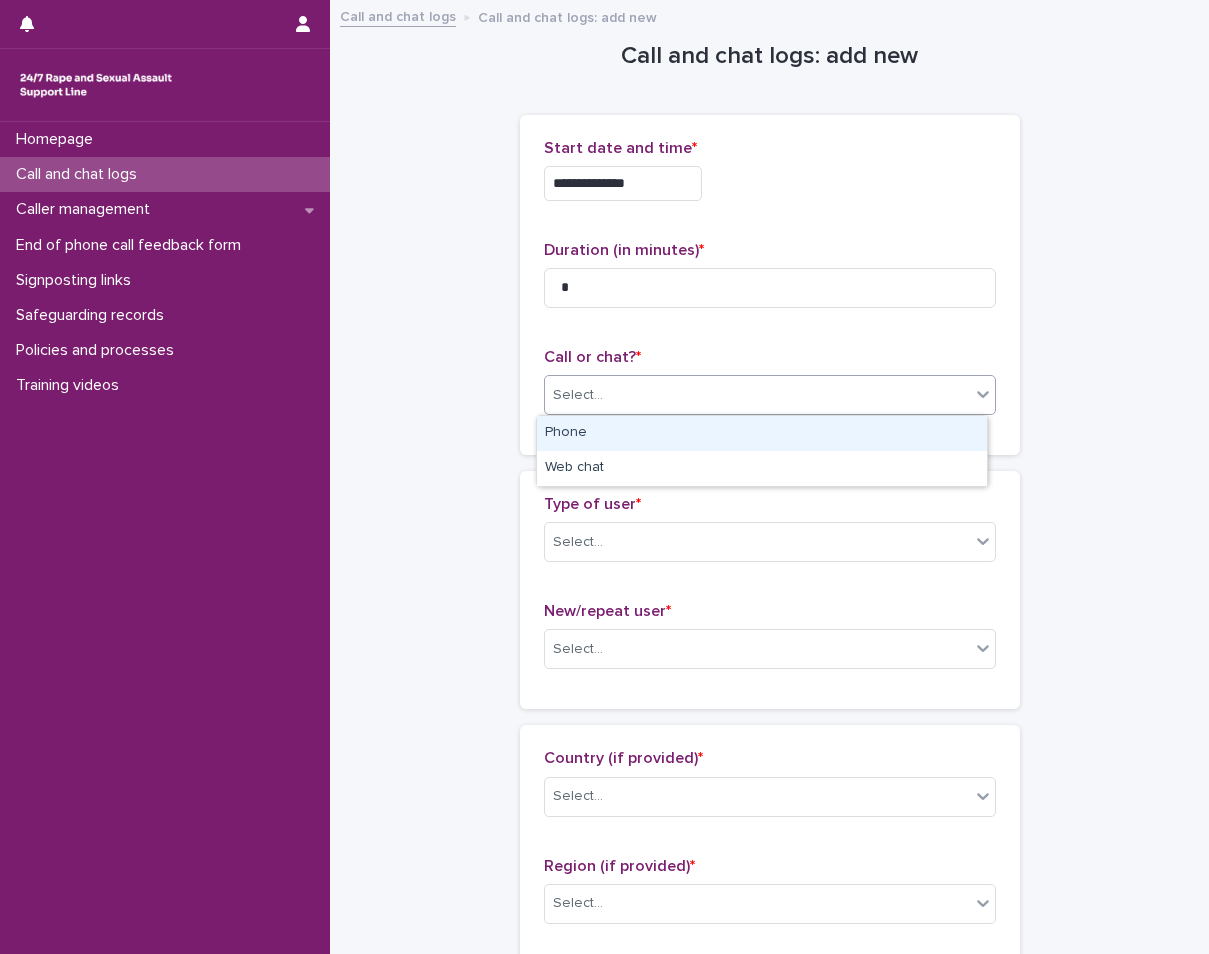 click on "Select..." at bounding box center (757, 395) 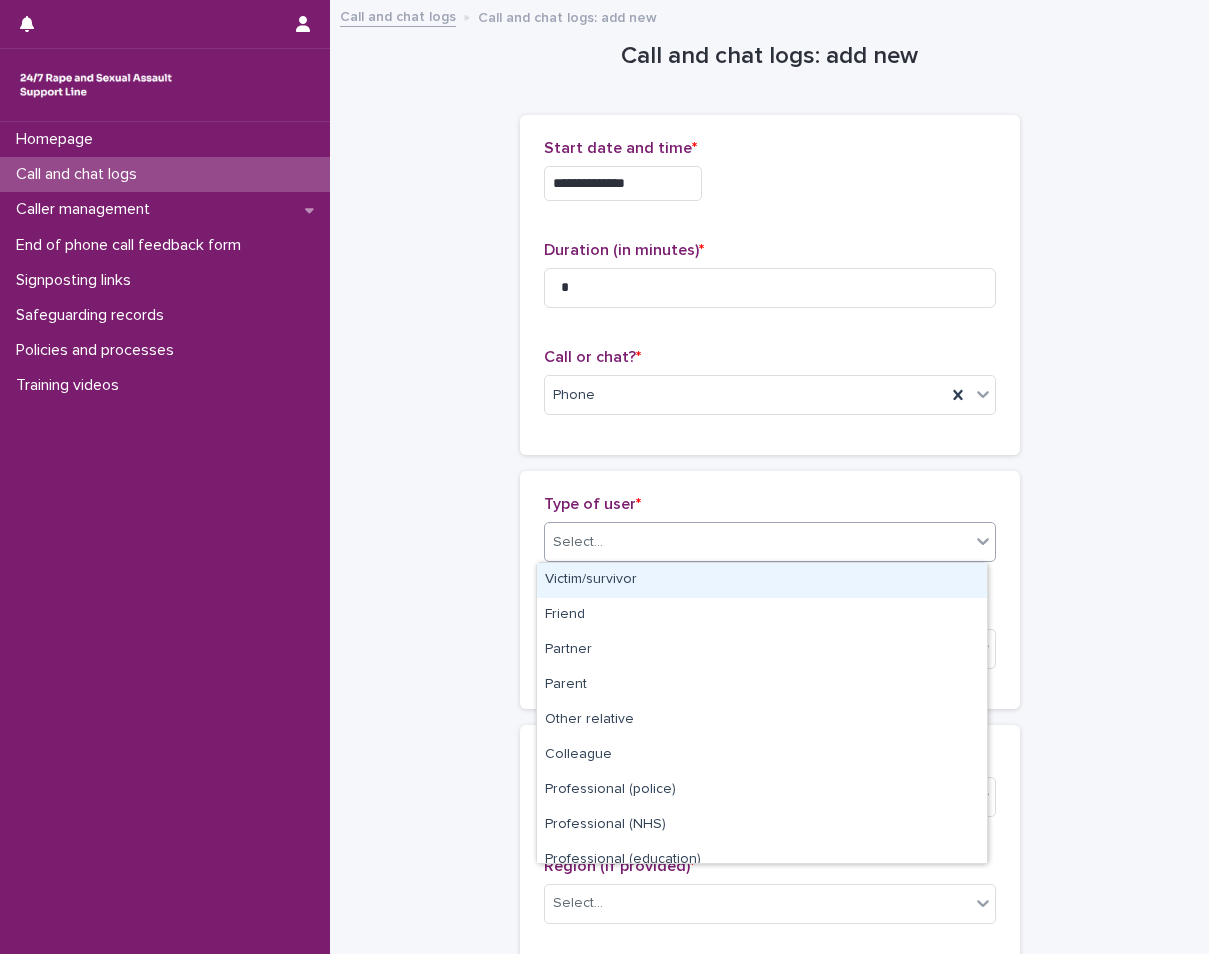 click on "Select..." at bounding box center (757, 542) 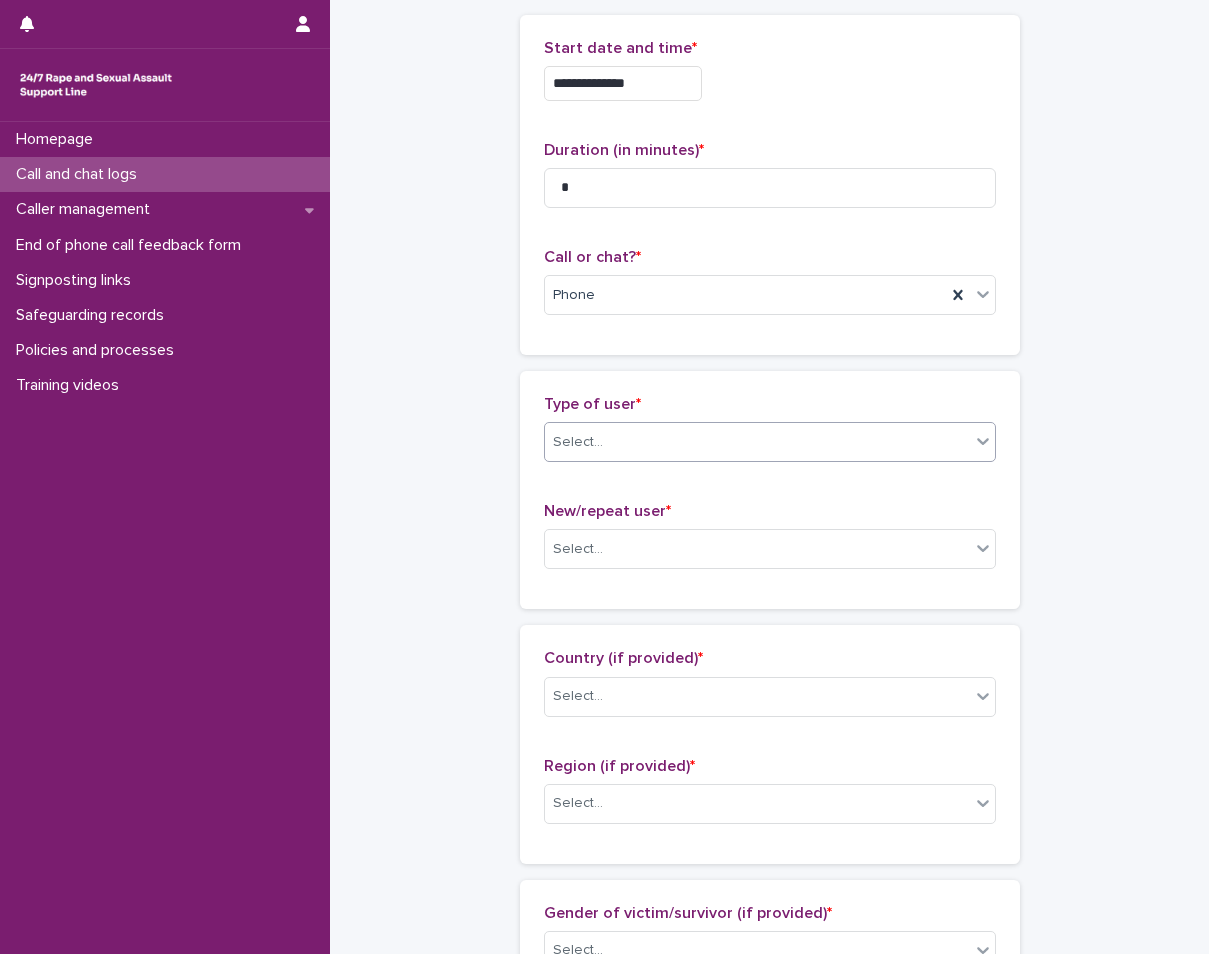 scroll, scrollTop: 0, scrollLeft: 0, axis: both 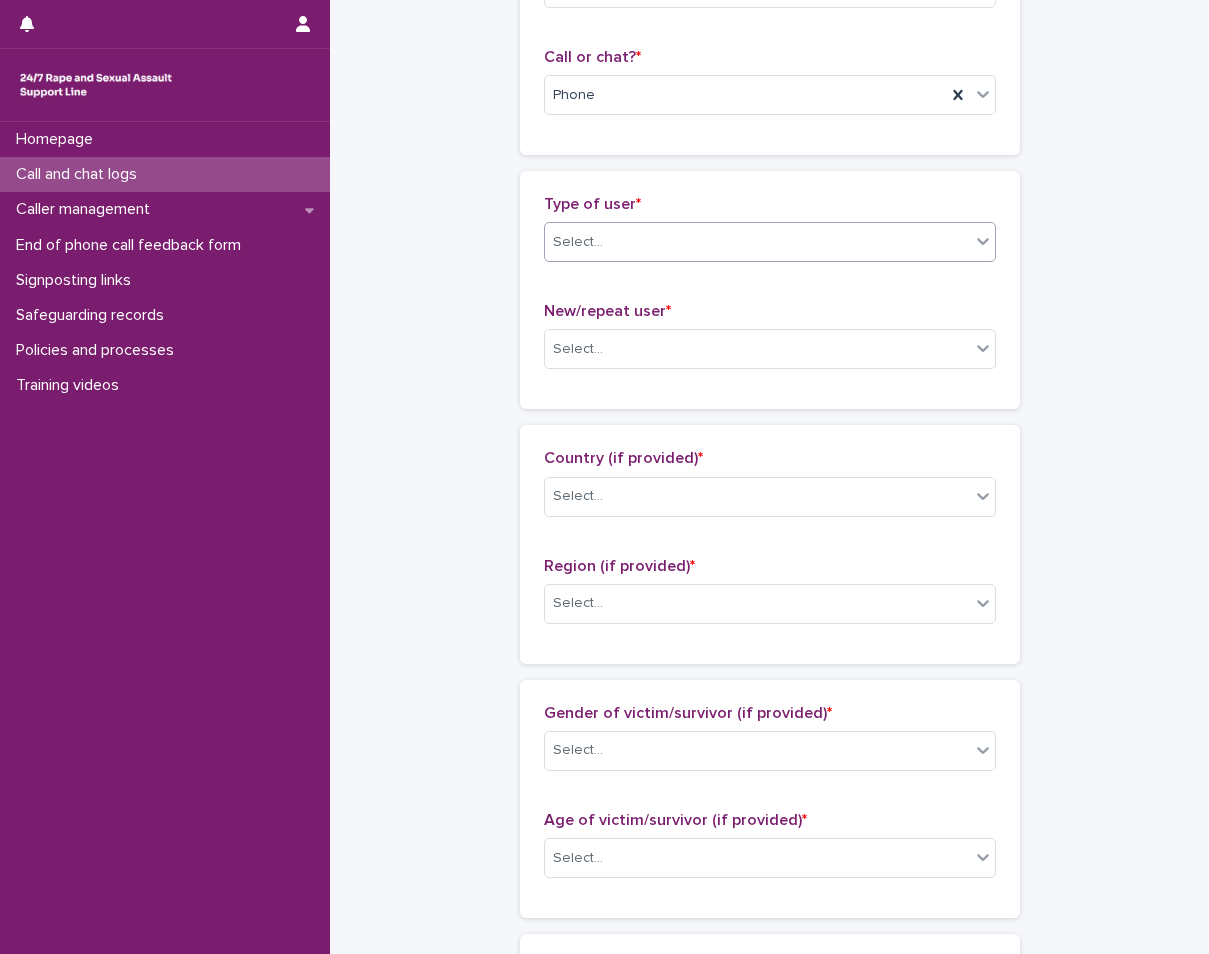 click on "Type of user *" at bounding box center [770, 204] 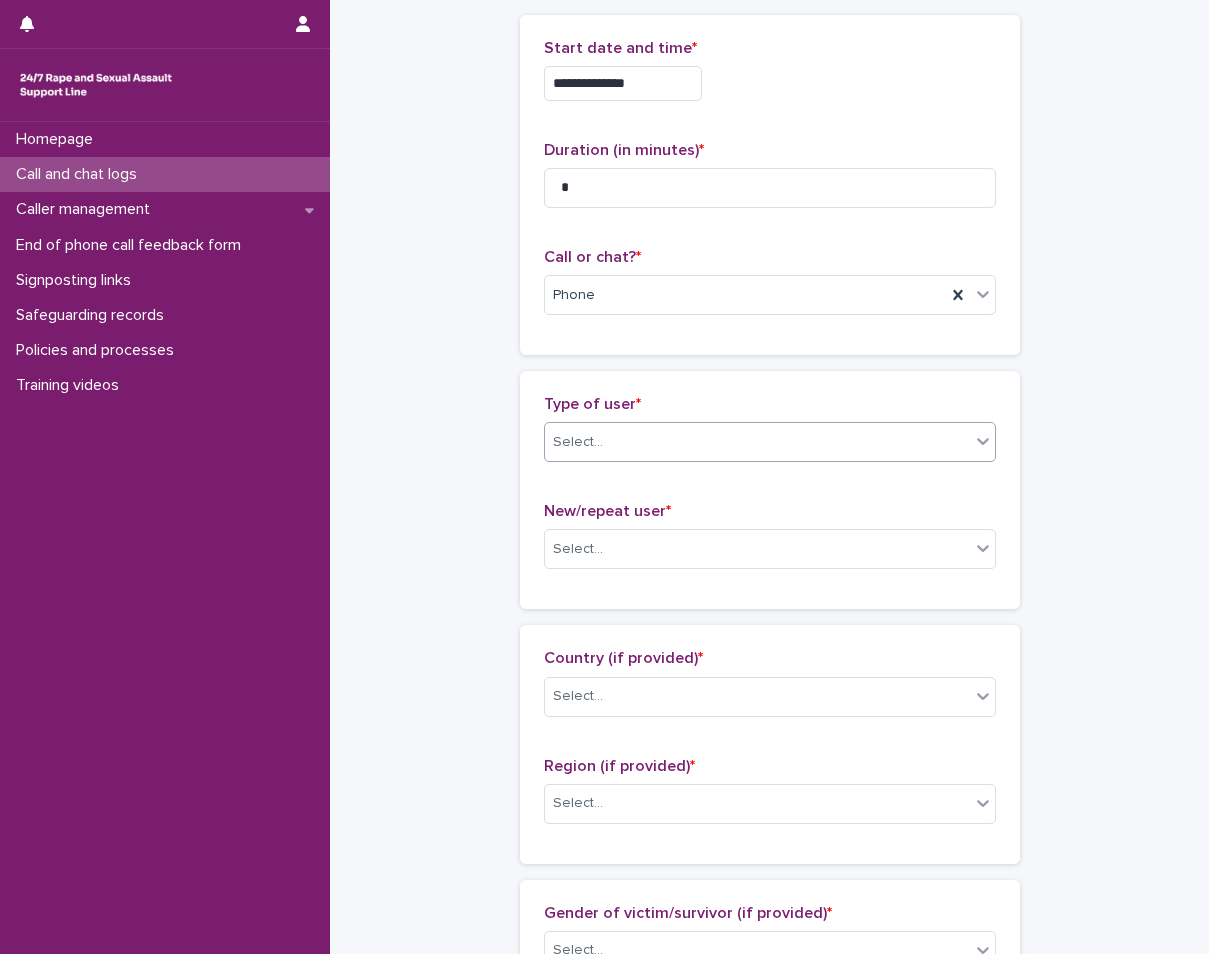 scroll, scrollTop: 200, scrollLeft: 0, axis: vertical 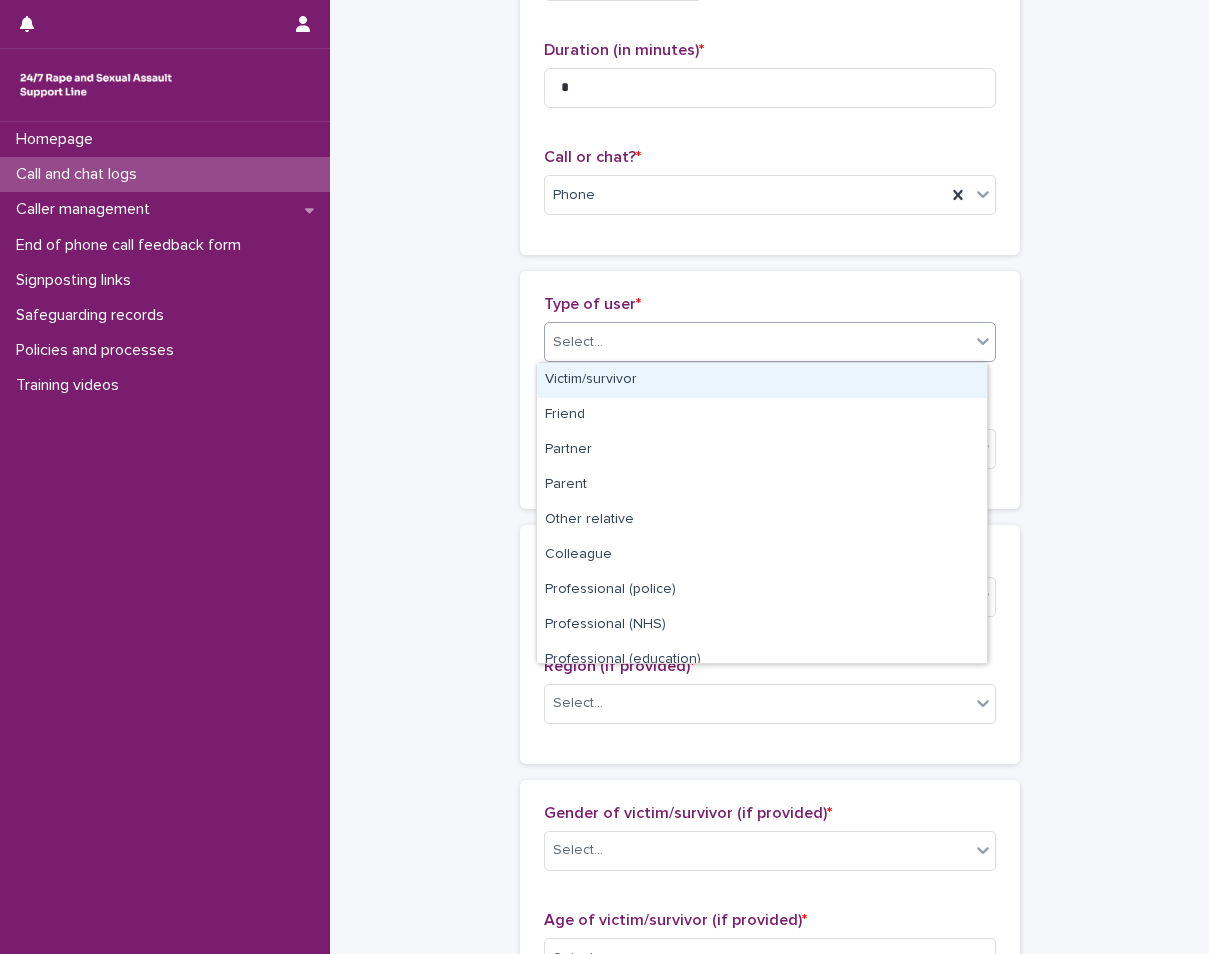 click on "Select..." at bounding box center (757, 342) 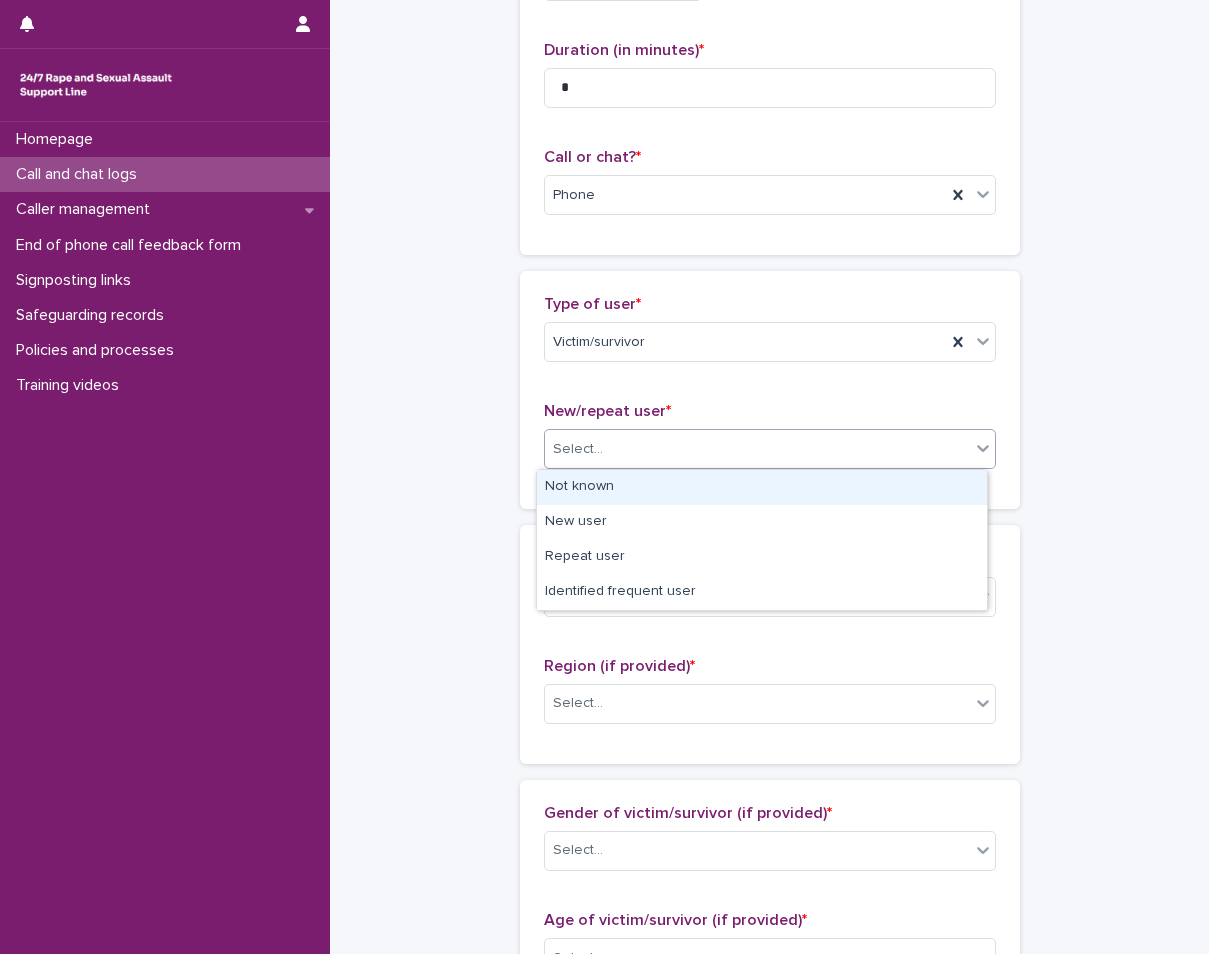 click on "Select..." at bounding box center [757, 449] 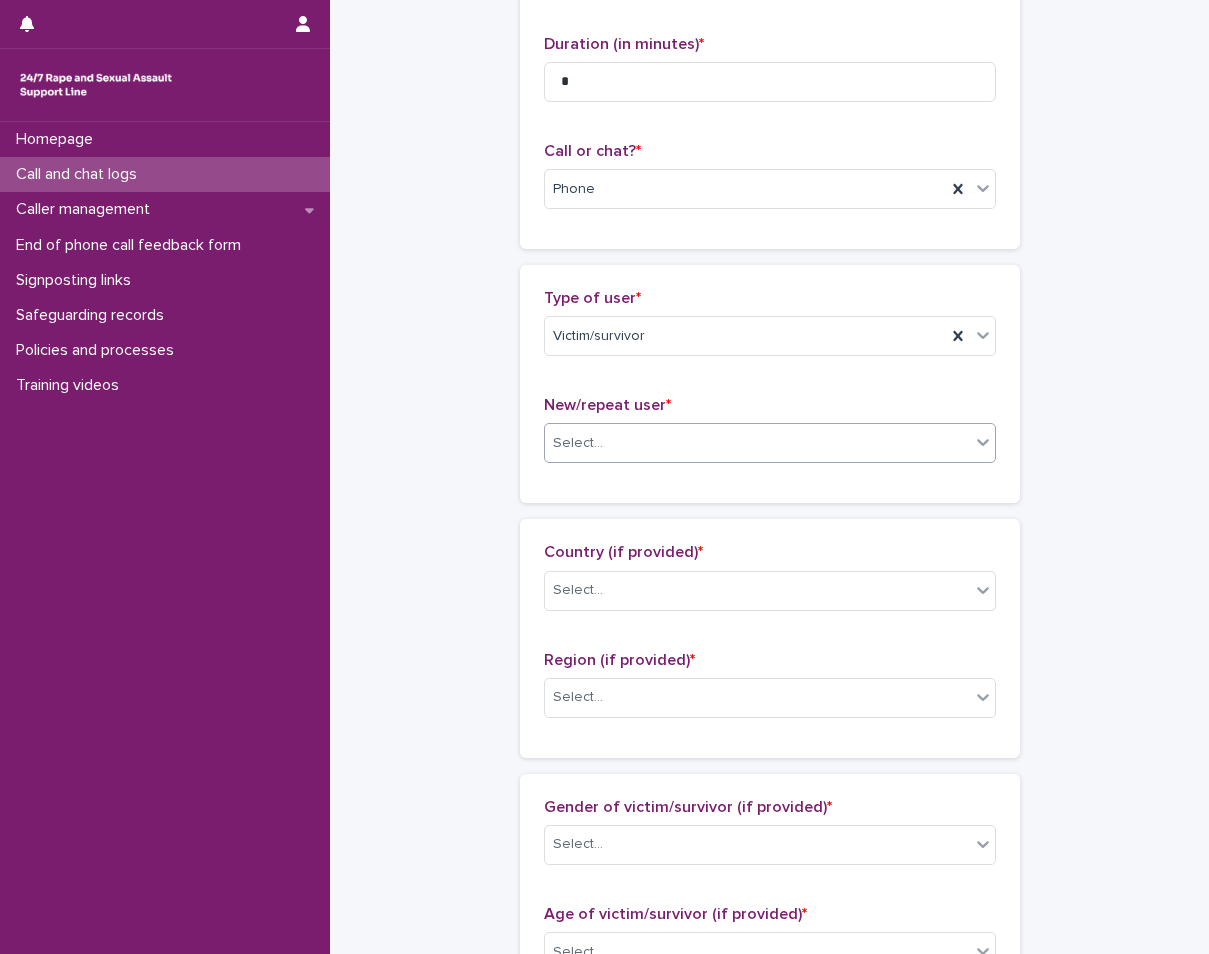 scroll, scrollTop: 300, scrollLeft: 0, axis: vertical 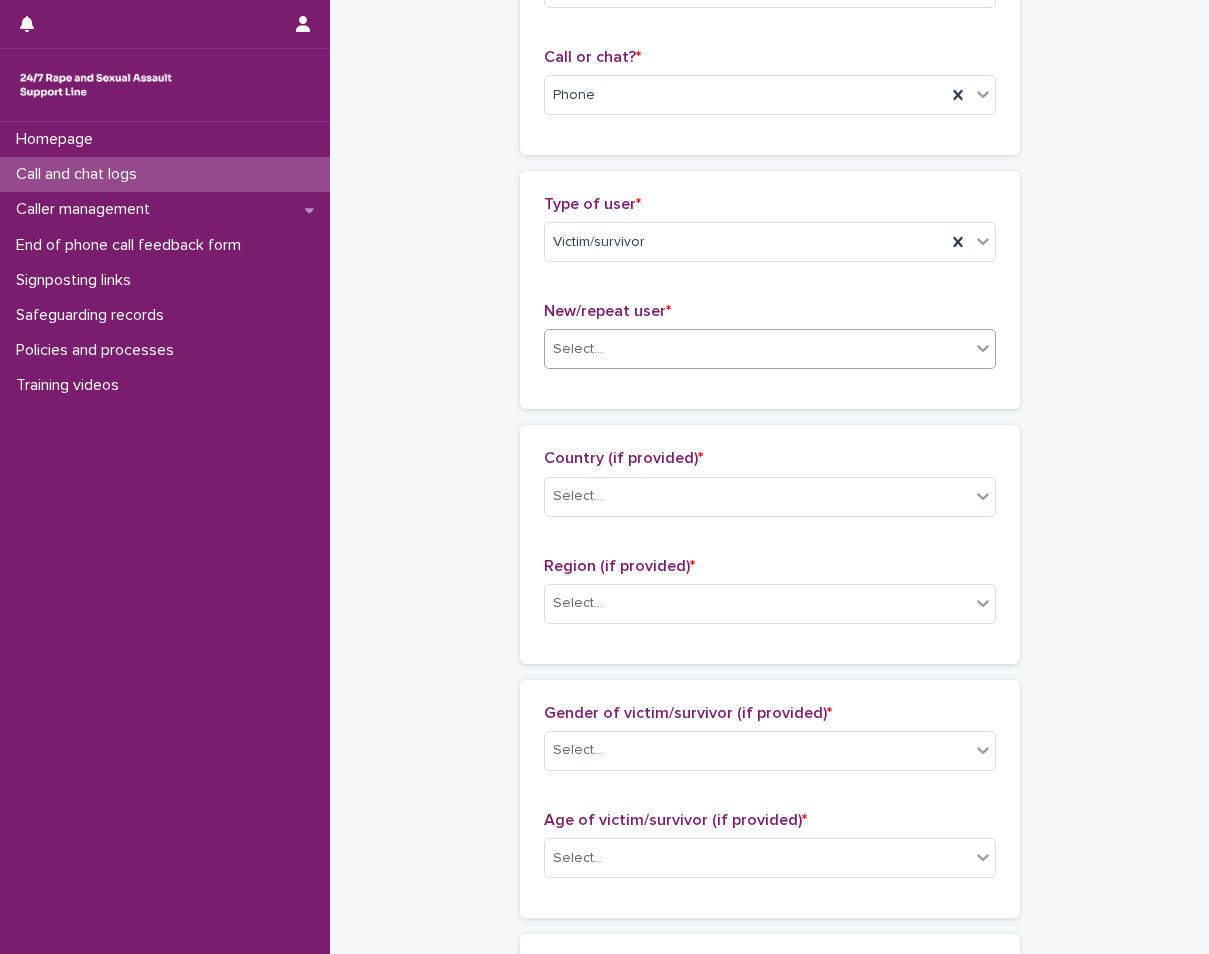 click on "Select..." at bounding box center (757, 349) 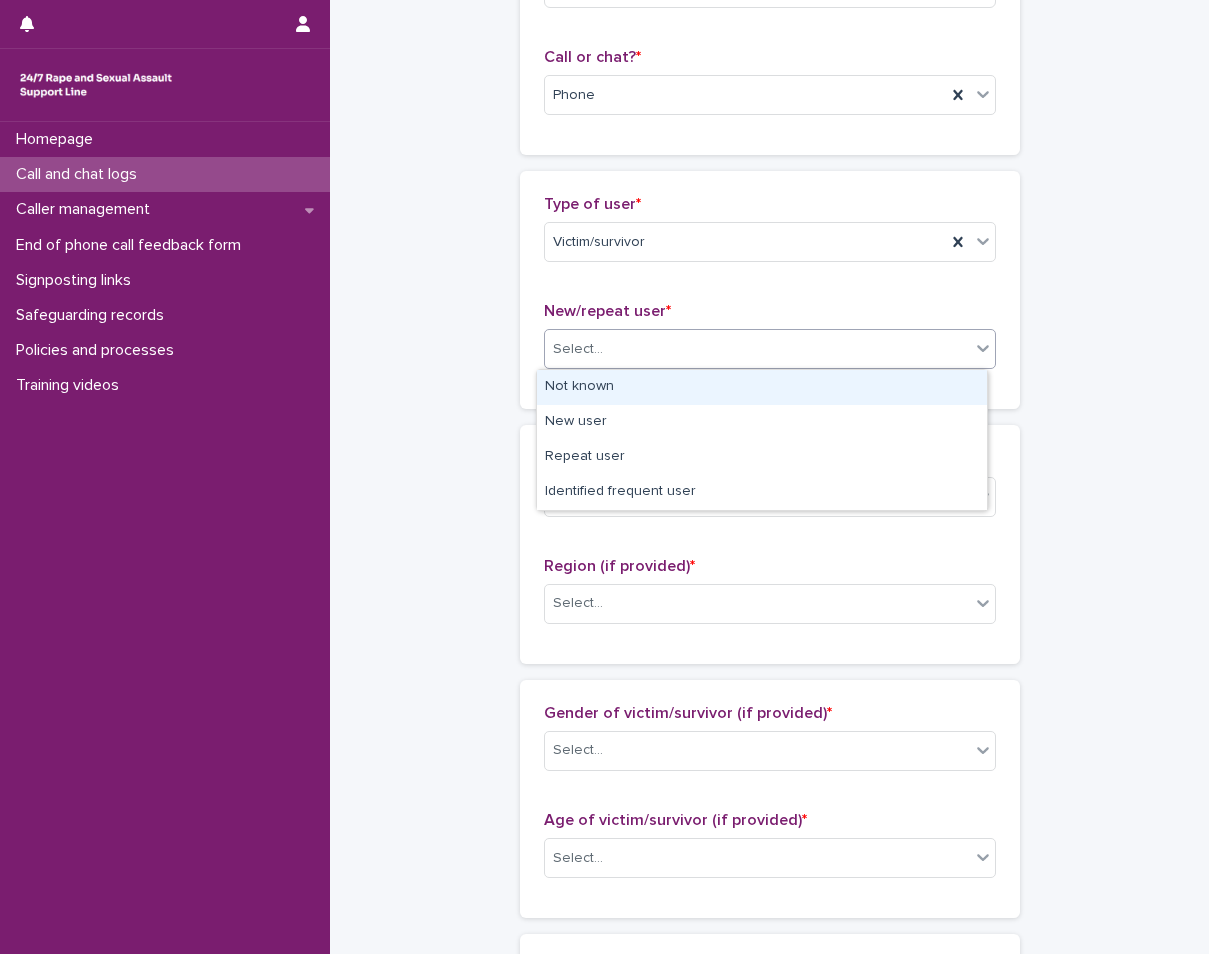 click on "Not known" at bounding box center (762, 387) 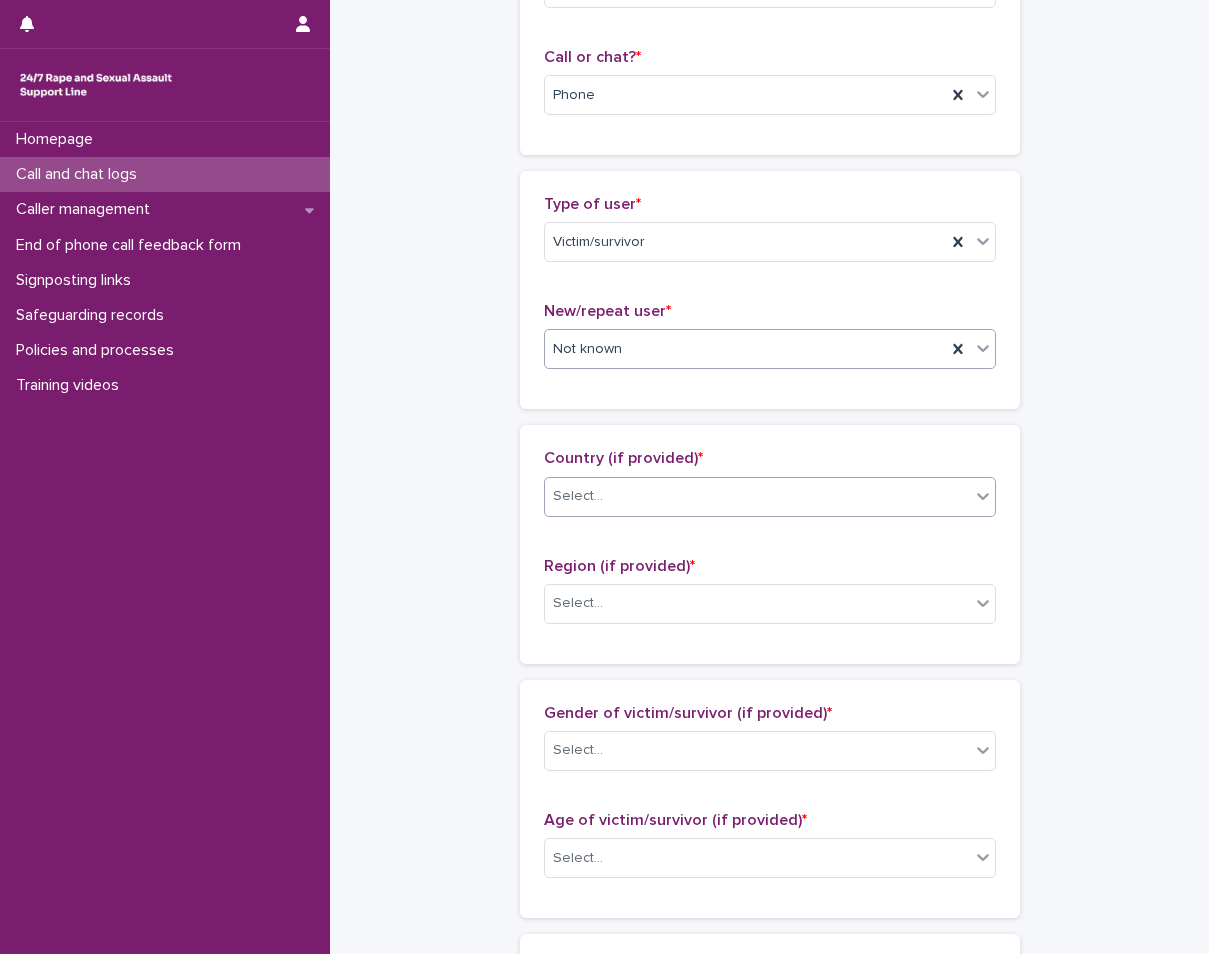 click on "Select..." at bounding box center [757, 496] 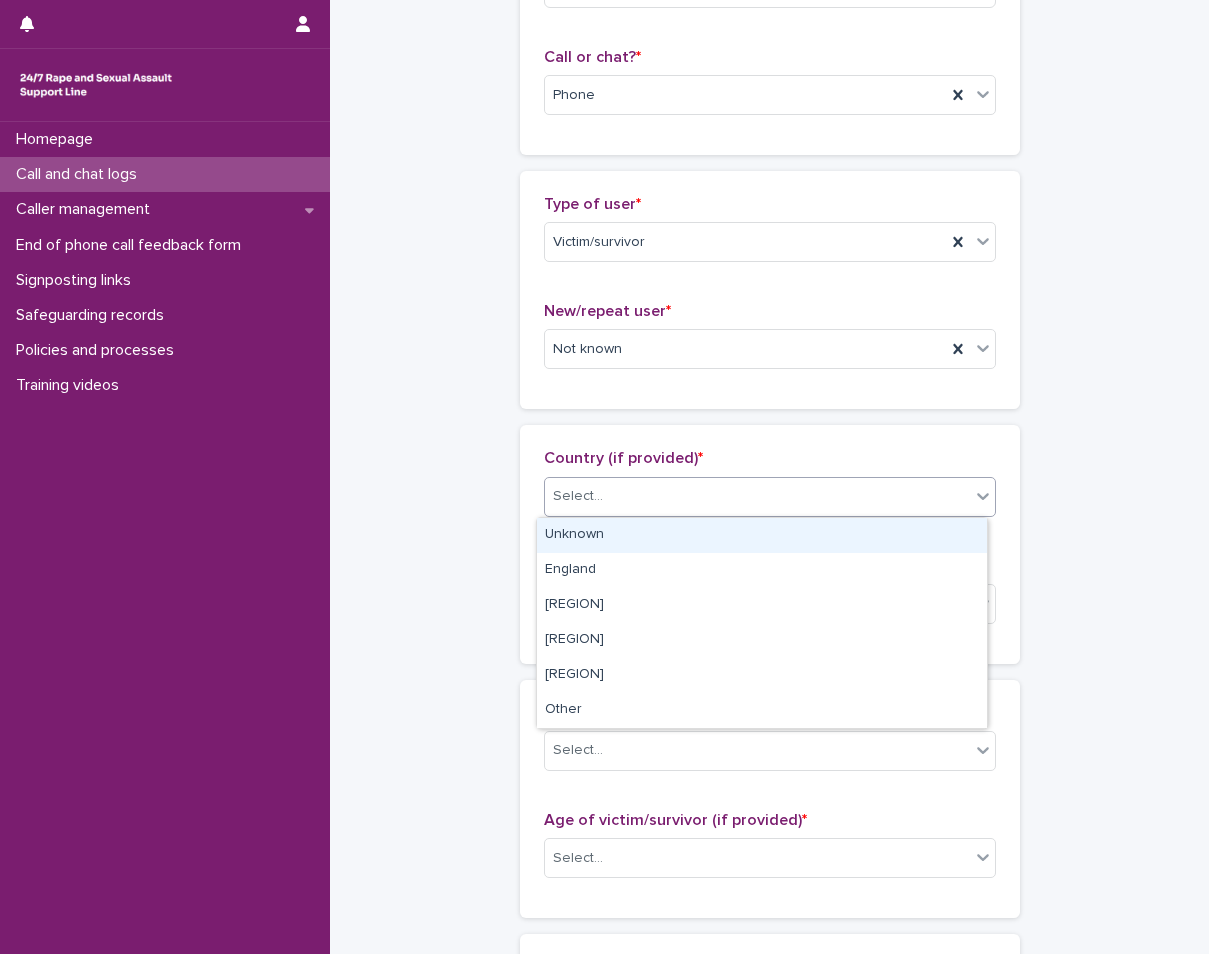 click on "Unknown" at bounding box center [762, 535] 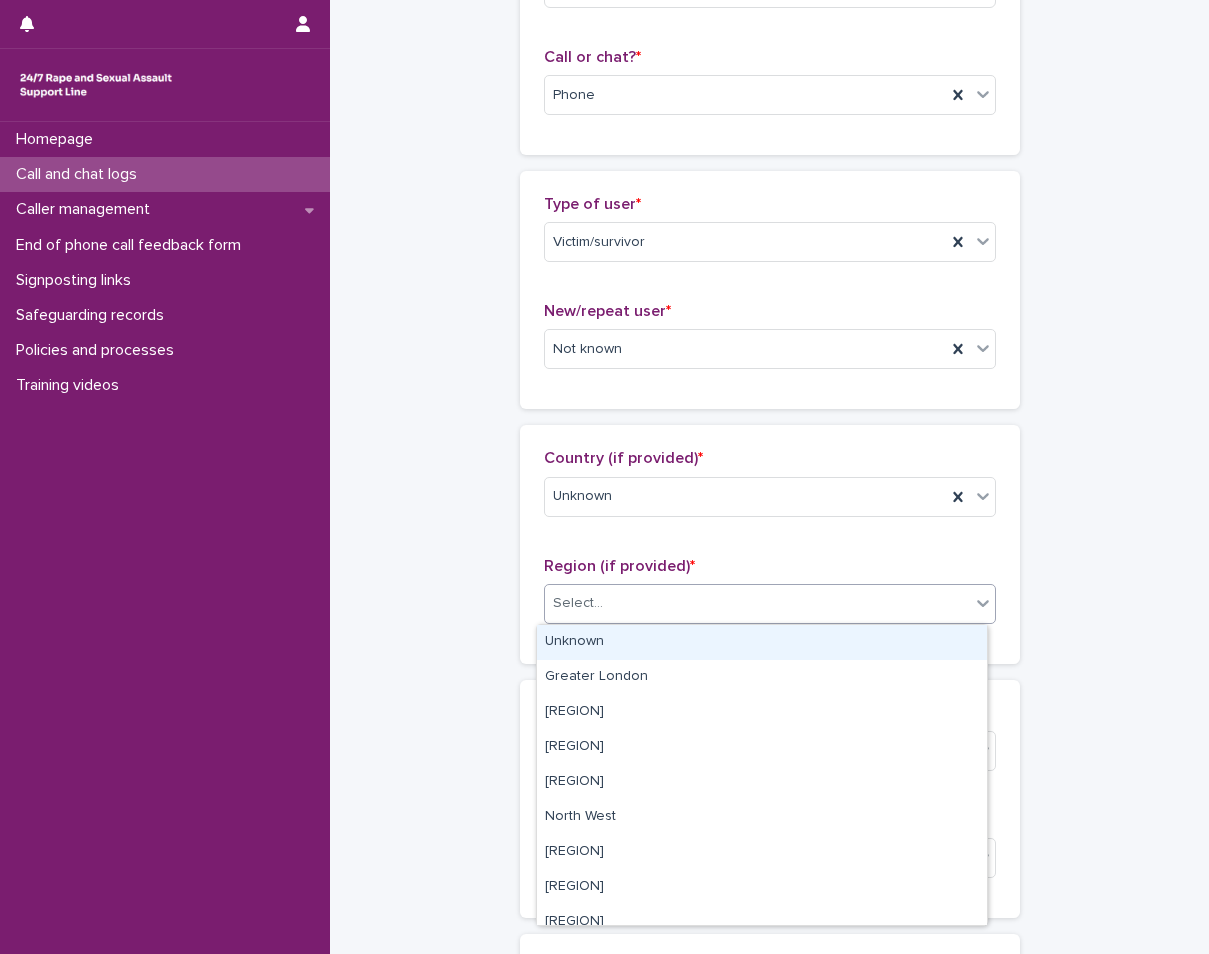 click on "Select..." at bounding box center (578, 603) 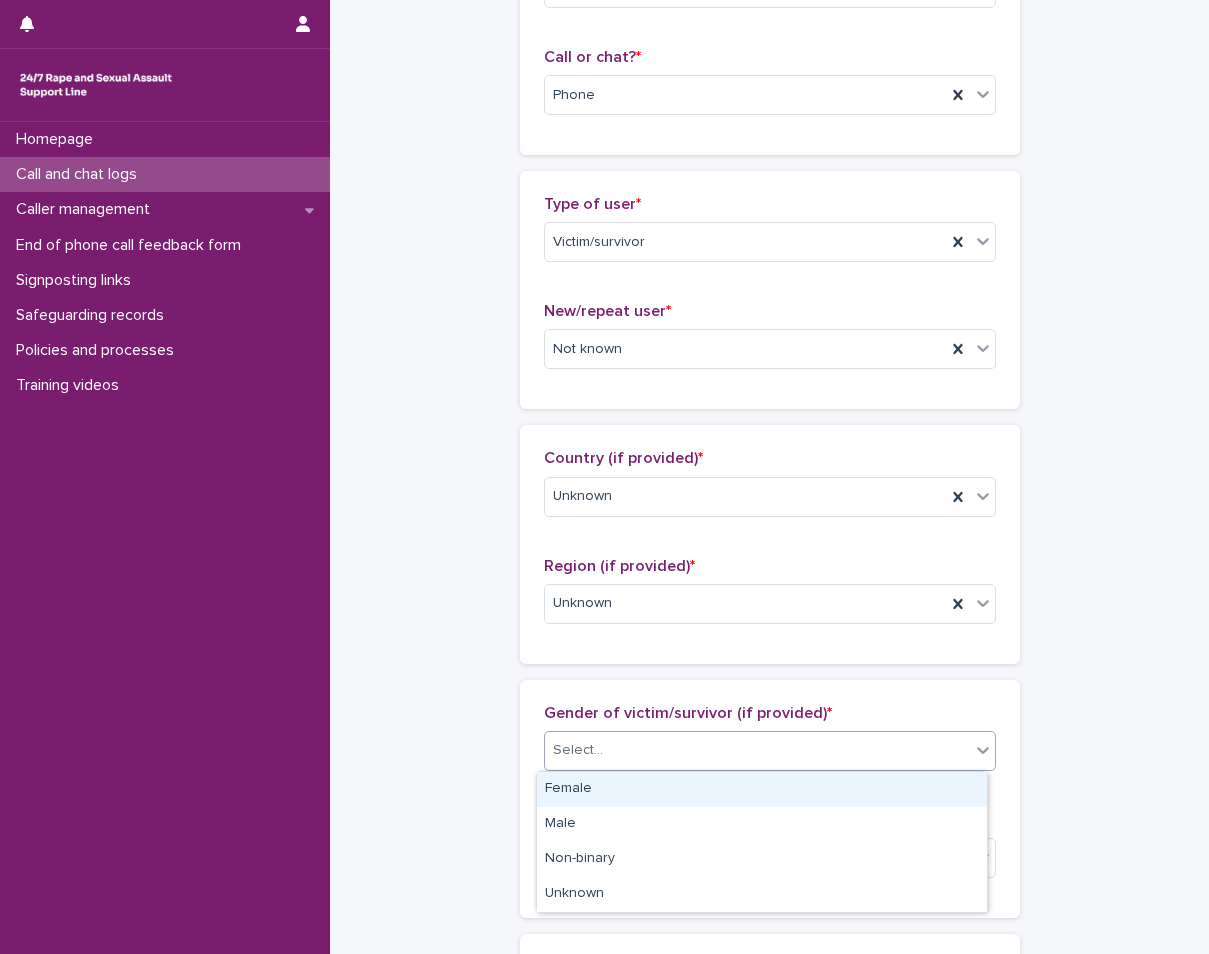 click on "Select..." at bounding box center (578, 750) 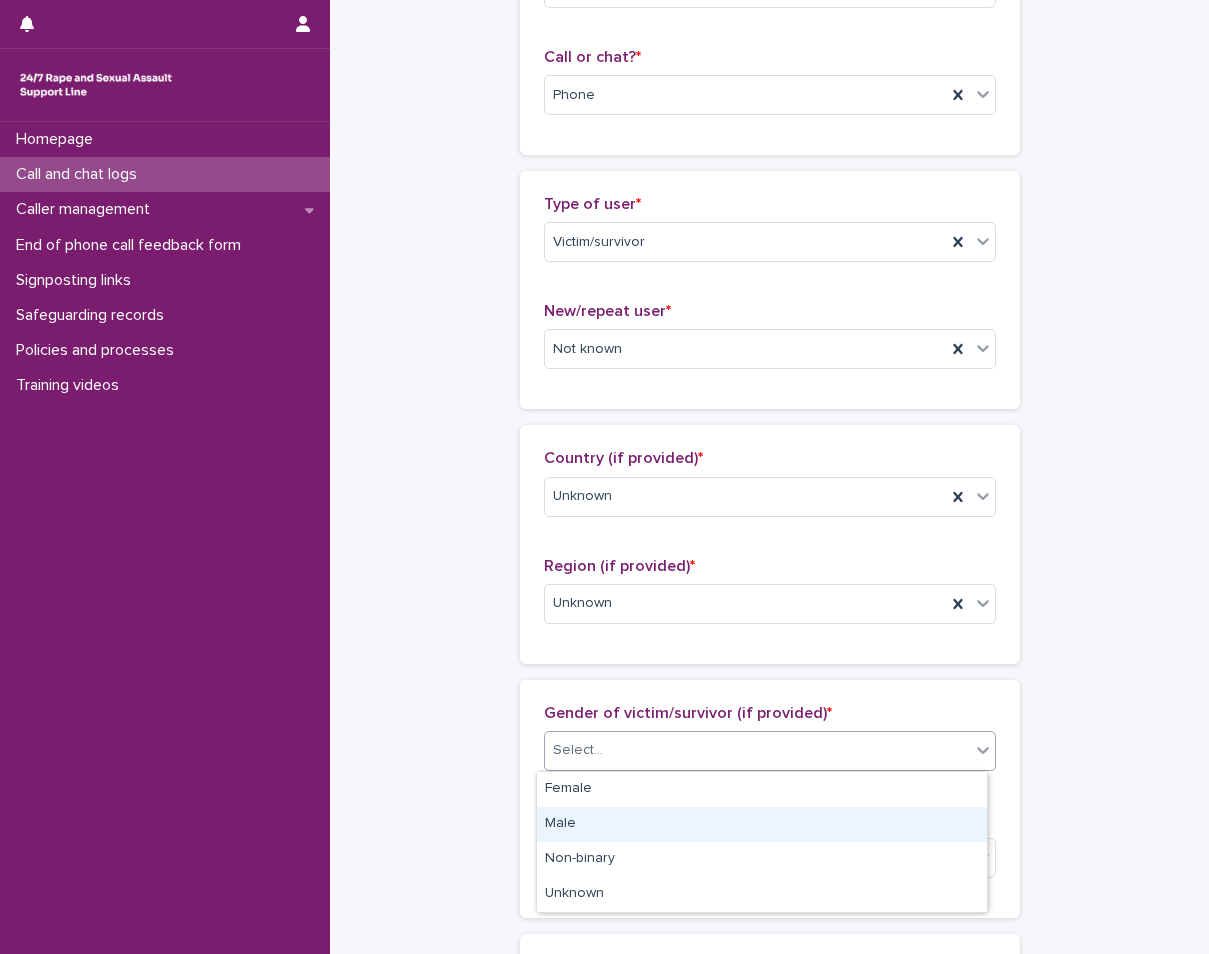 drag, startPoint x: 563, startPoint y: 837, endPoint x: 586, endPoint y: 698, distance: 140.89003 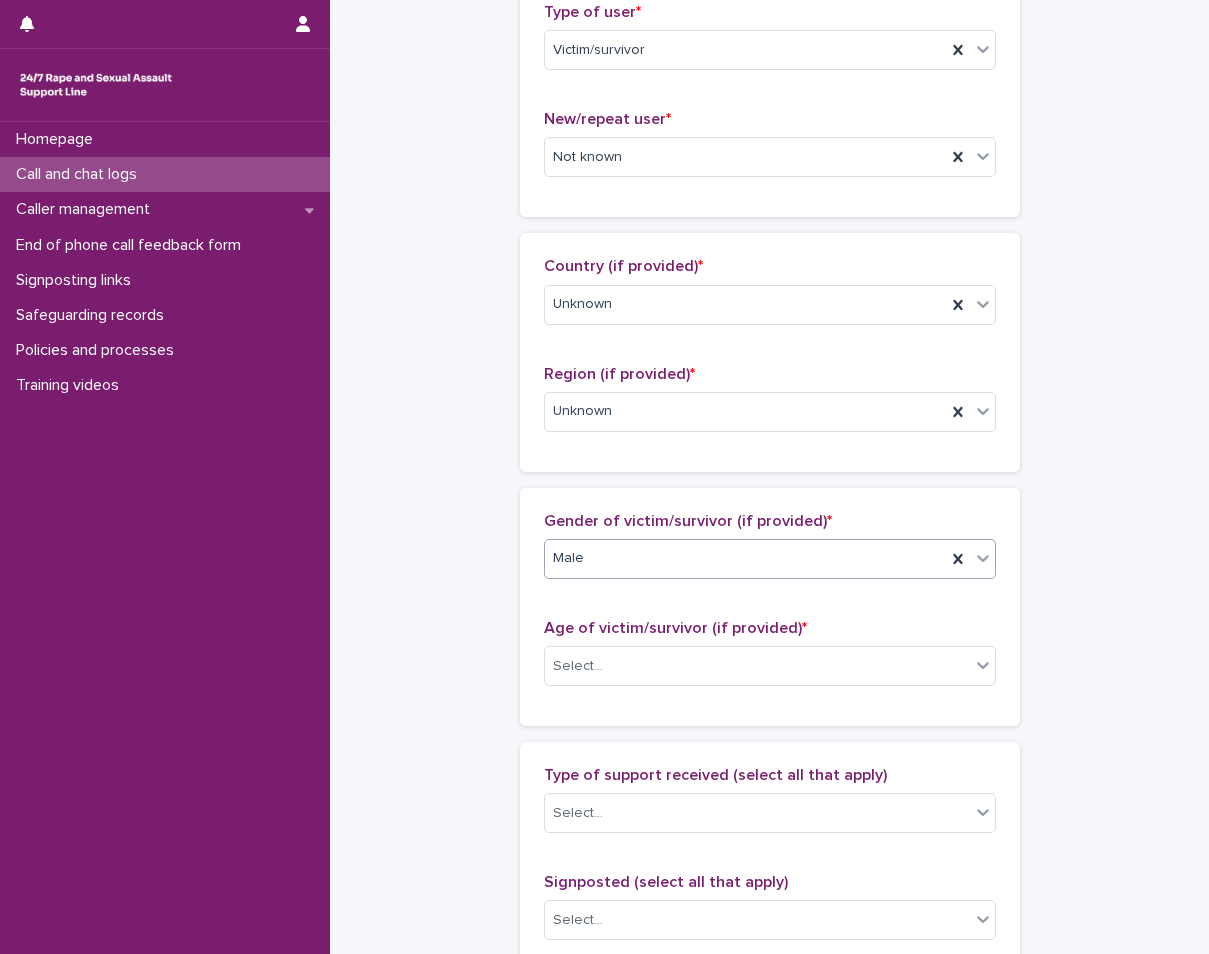 scroll, scrollTop: 500, scrollLeft: 0, axis: vertical 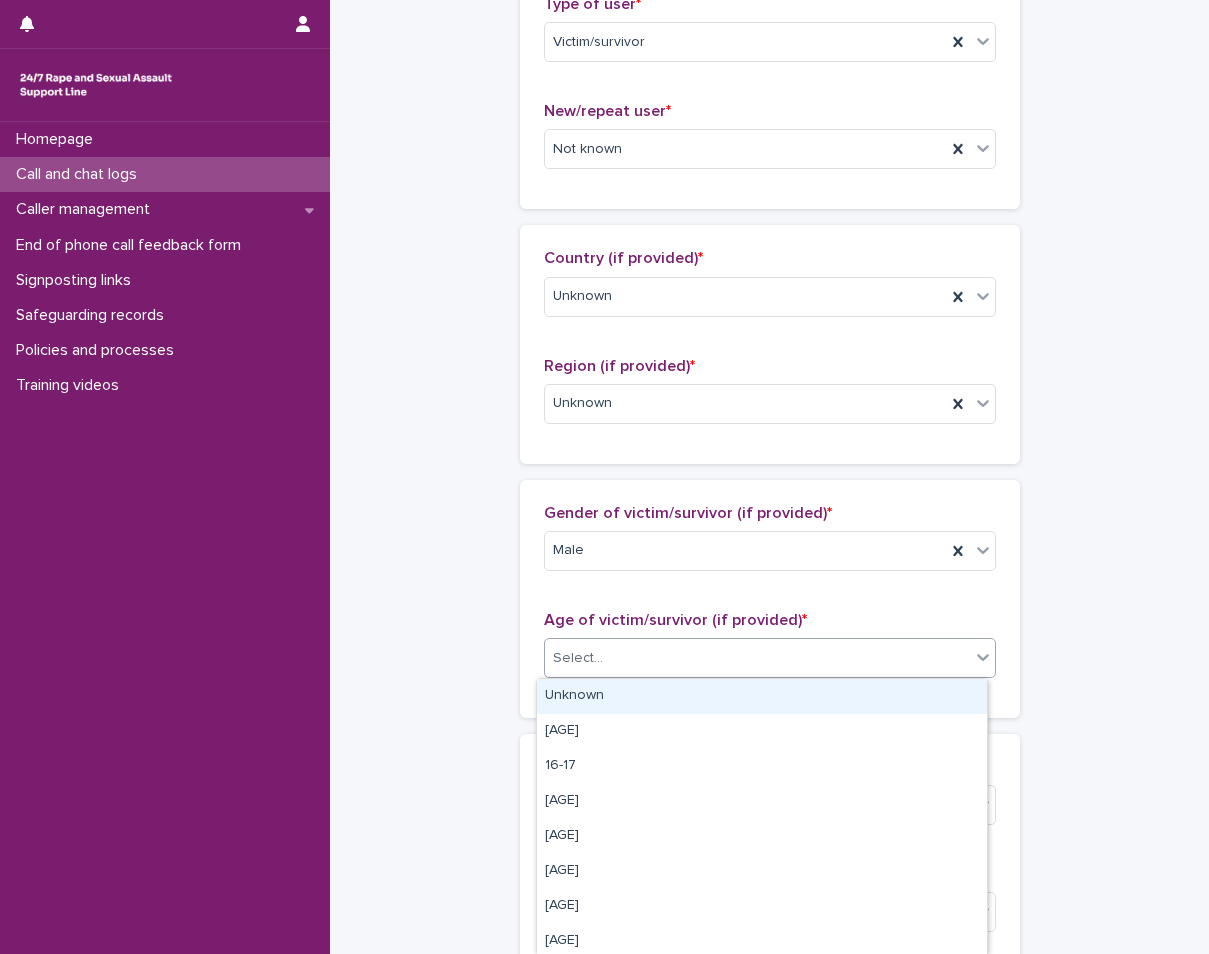 click on "Select..." at bounding box center (757, 658) 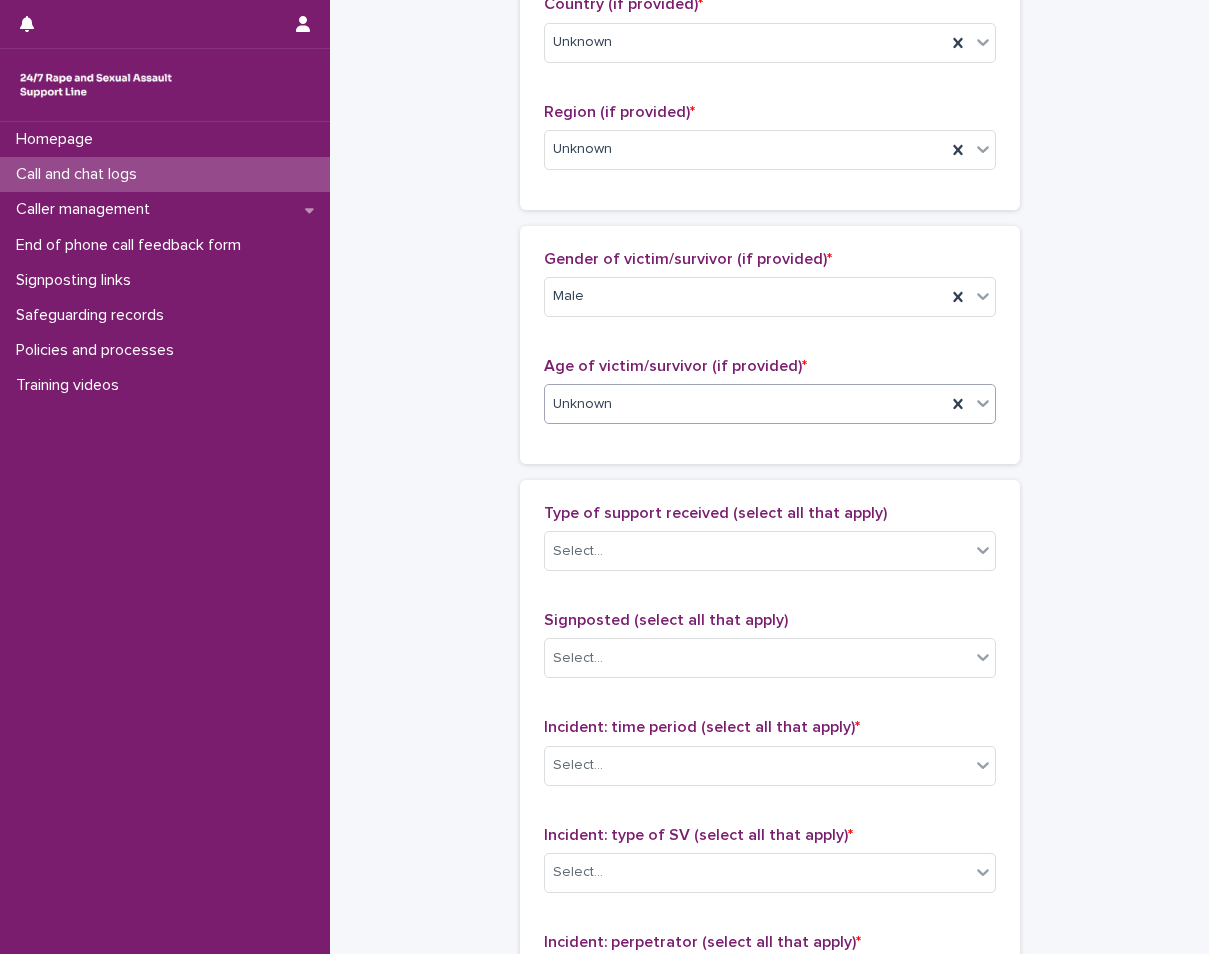 scroll, scrollTop: 800, scrollLeft: 0, axis: vertical 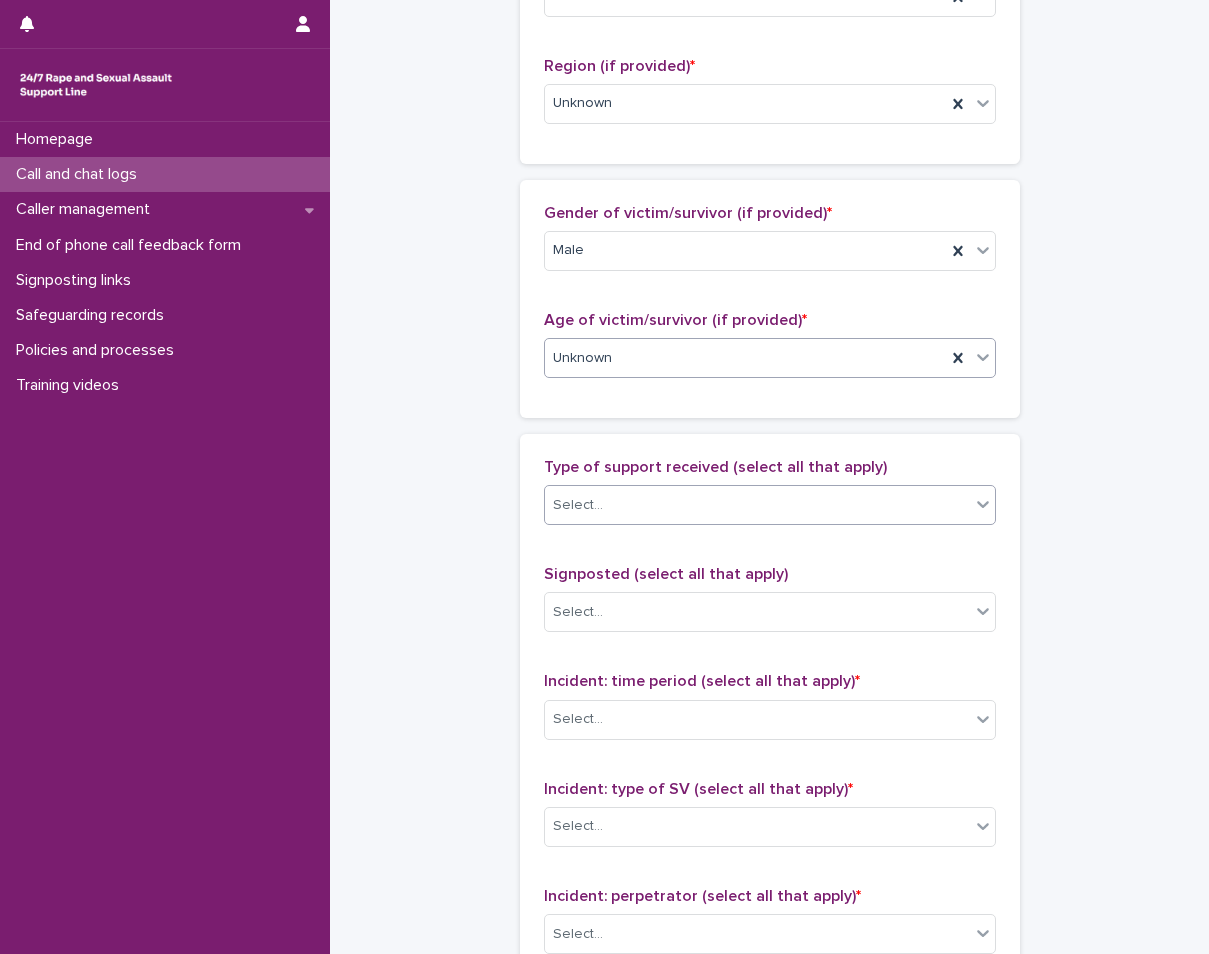 click on "Select..." at bounding box center (757, 505) 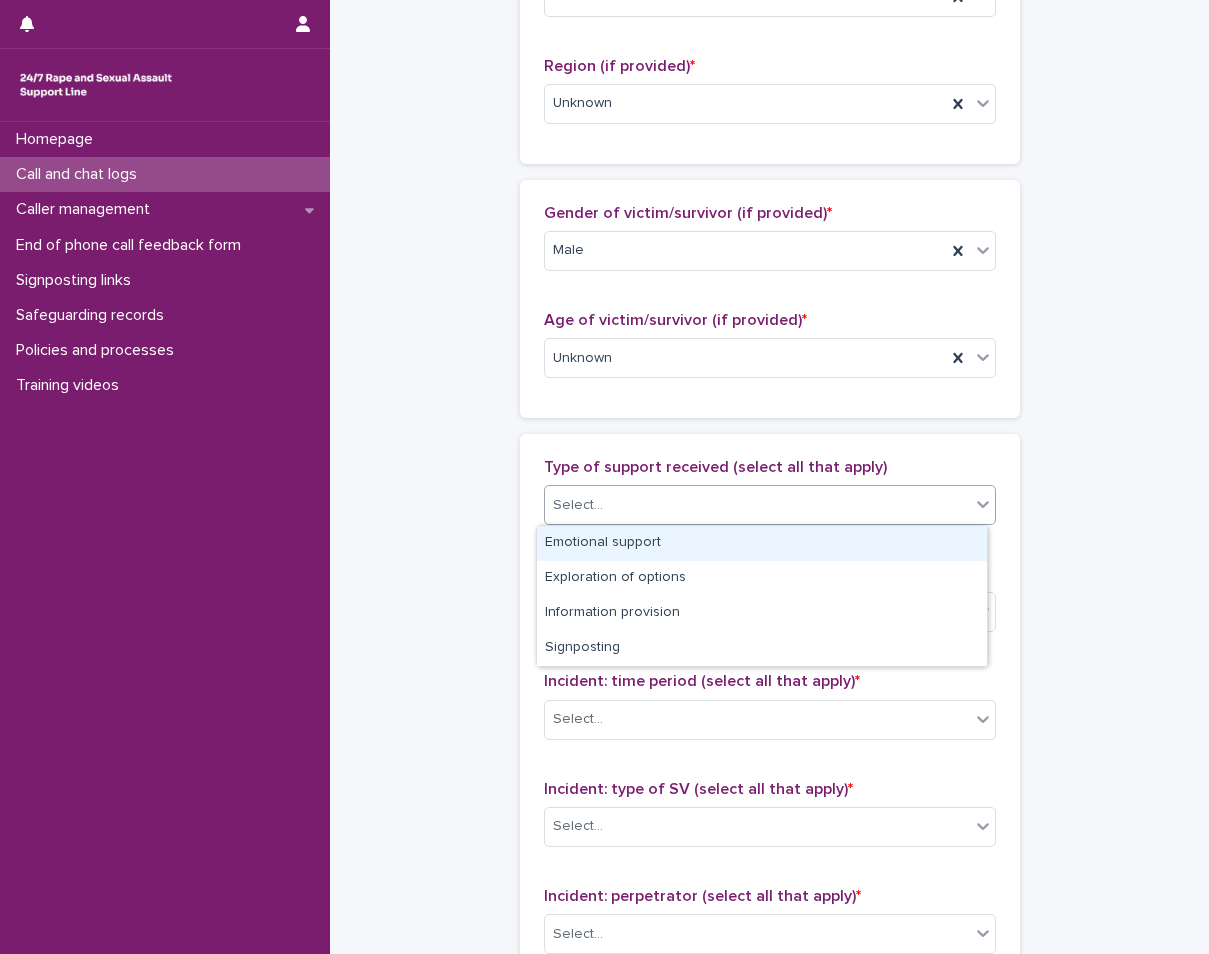 click on "Emotional support" at bounding box center [762, 543] 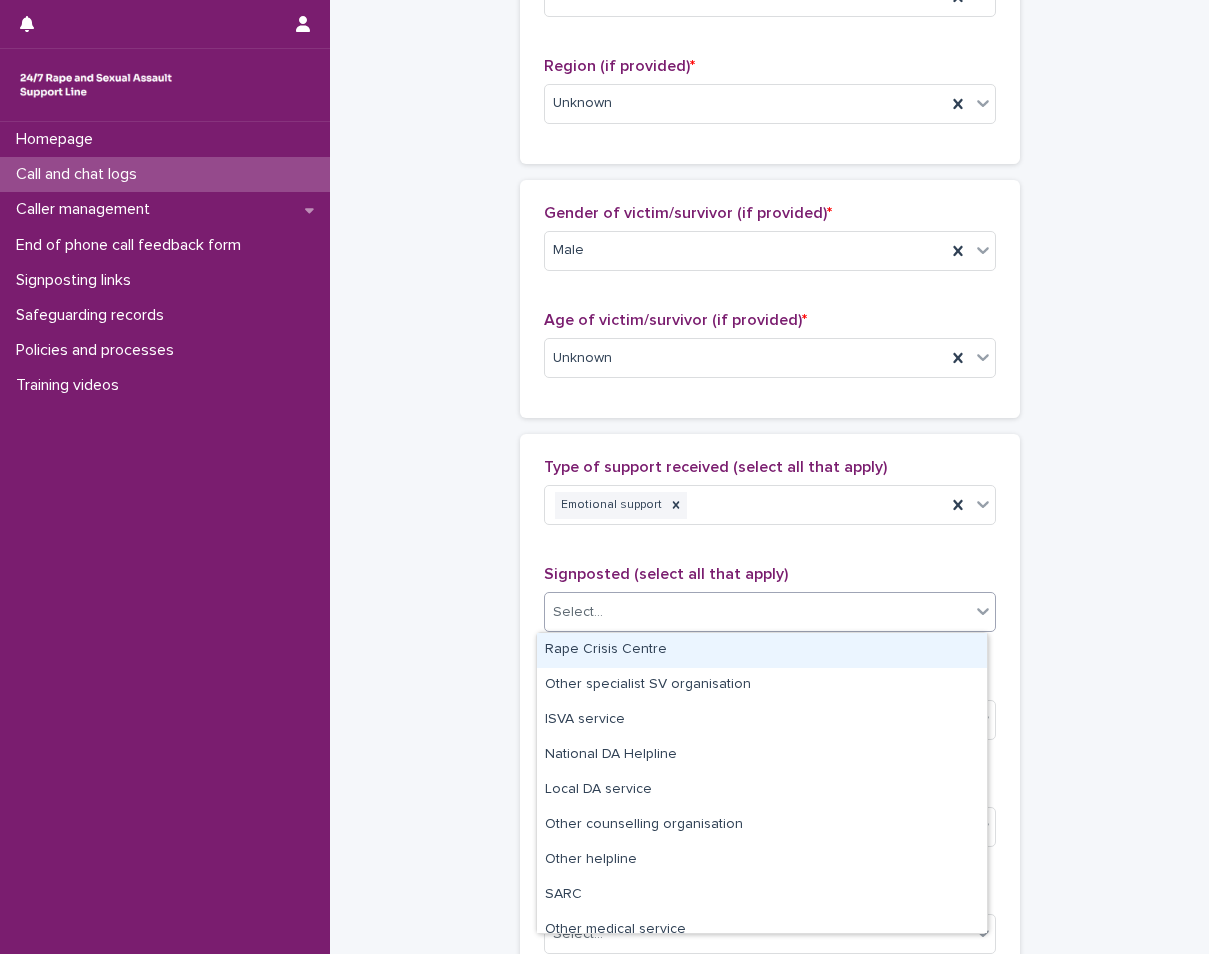 click on "Select..." at bounding box center (578, 612) 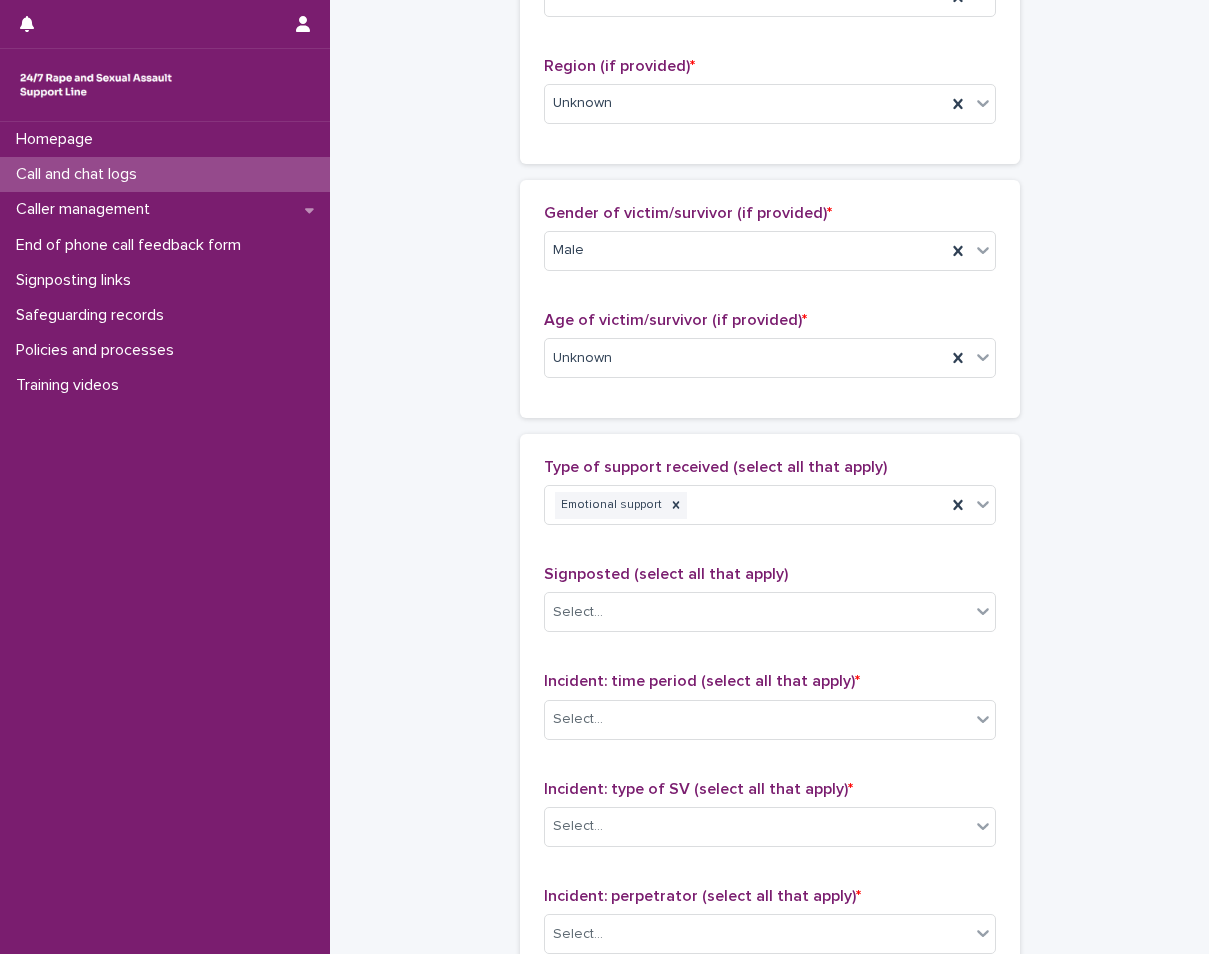 click on "Call and chat logs: add new Loading... Saving… Loading... Saving… Loading... Saving… Start date and time * * [DATE] [TIME] Duration (in minutes) * * Call or chat? * Phone Loading... Saving… Type of user * Victim/survivor New/repeat user * Not known Loading... Saving… Loading... Saving… Country (if provided) * Unknown Region (if provided) * Unknown Loading... Saving… Loading... Saving… Gender of victim/survivor (if provided) * Male Age of victim/survivor (if provided) * Unknown Loading... Saving… Type of support received (select all that apply) Emotional support Signposted (select all that apply) Select... Incident: time period (select all that apply) * Select... Incident: type of SV (select all that apply) * Select... Incident: perpetrator (select all that apply) * Select... Incident: gender of perpetrator (select all that apply) * Select... Flags Select... Comments Loading... Saving… Loading... Saving… Loading... Saving… Loading... Saving… Please fill out the required fields above." at bounding box center [769, 284] 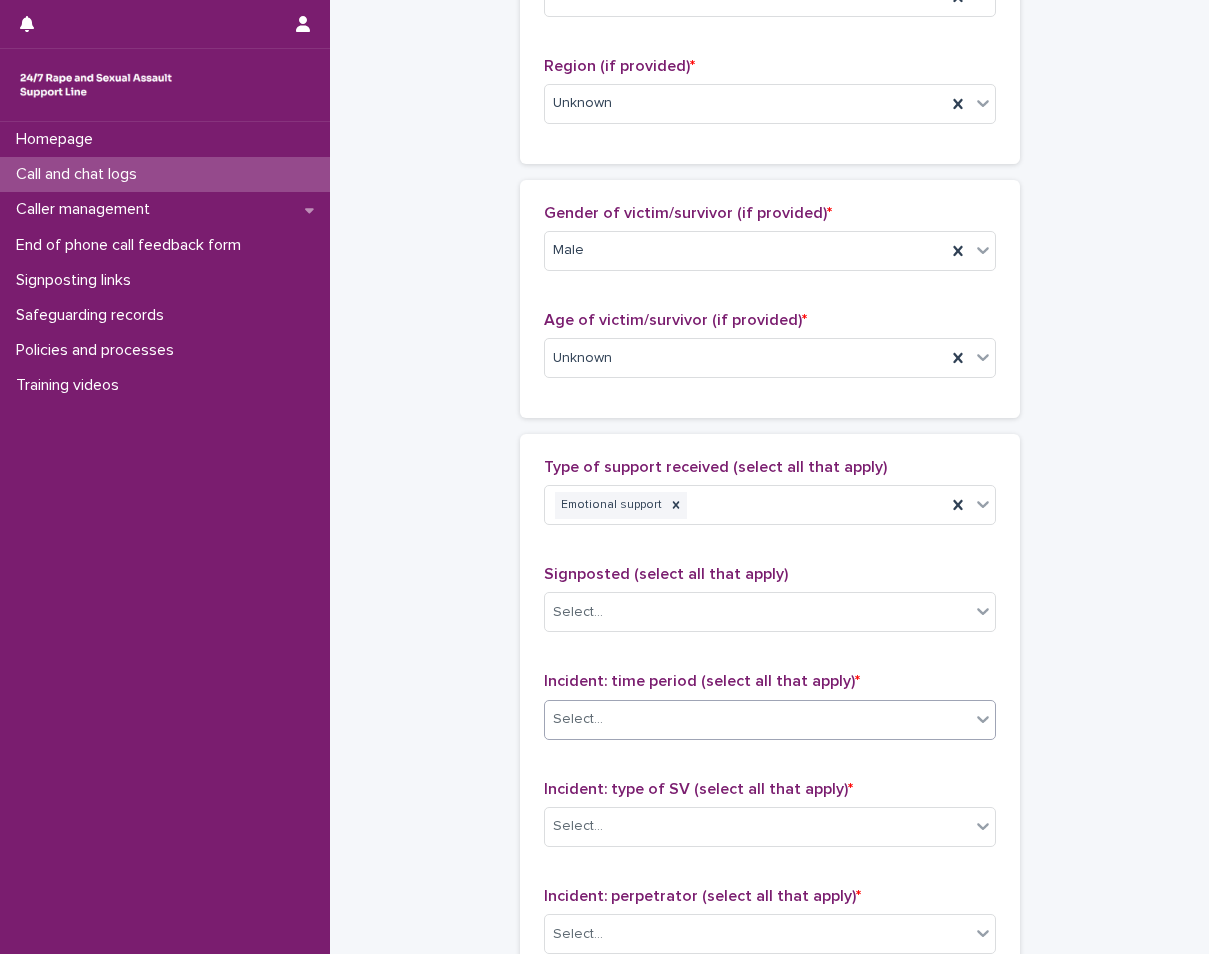 click on "Select..." at bounding box center [757, 719] 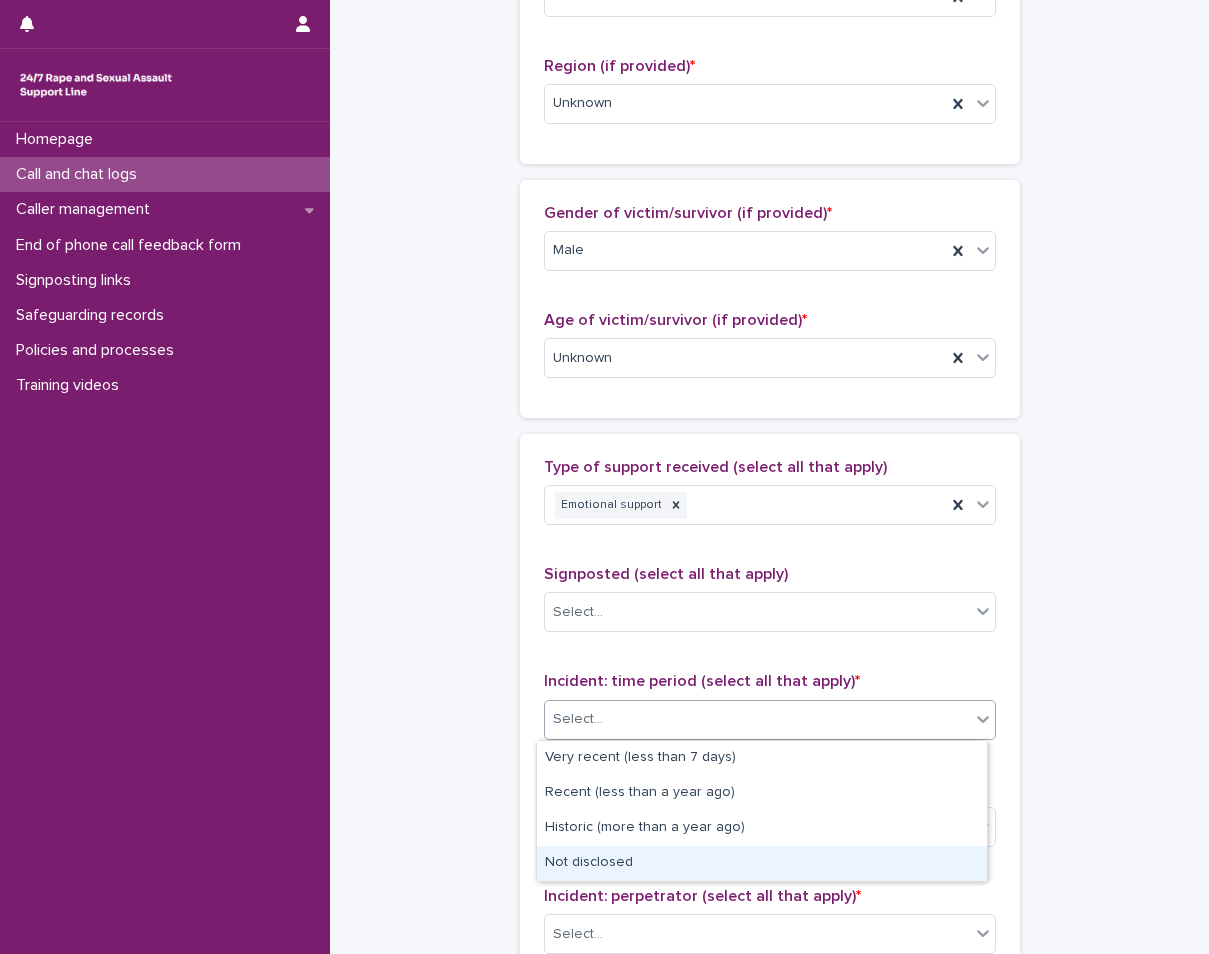click on "Not disclosed" at bounding box center [762, 863] 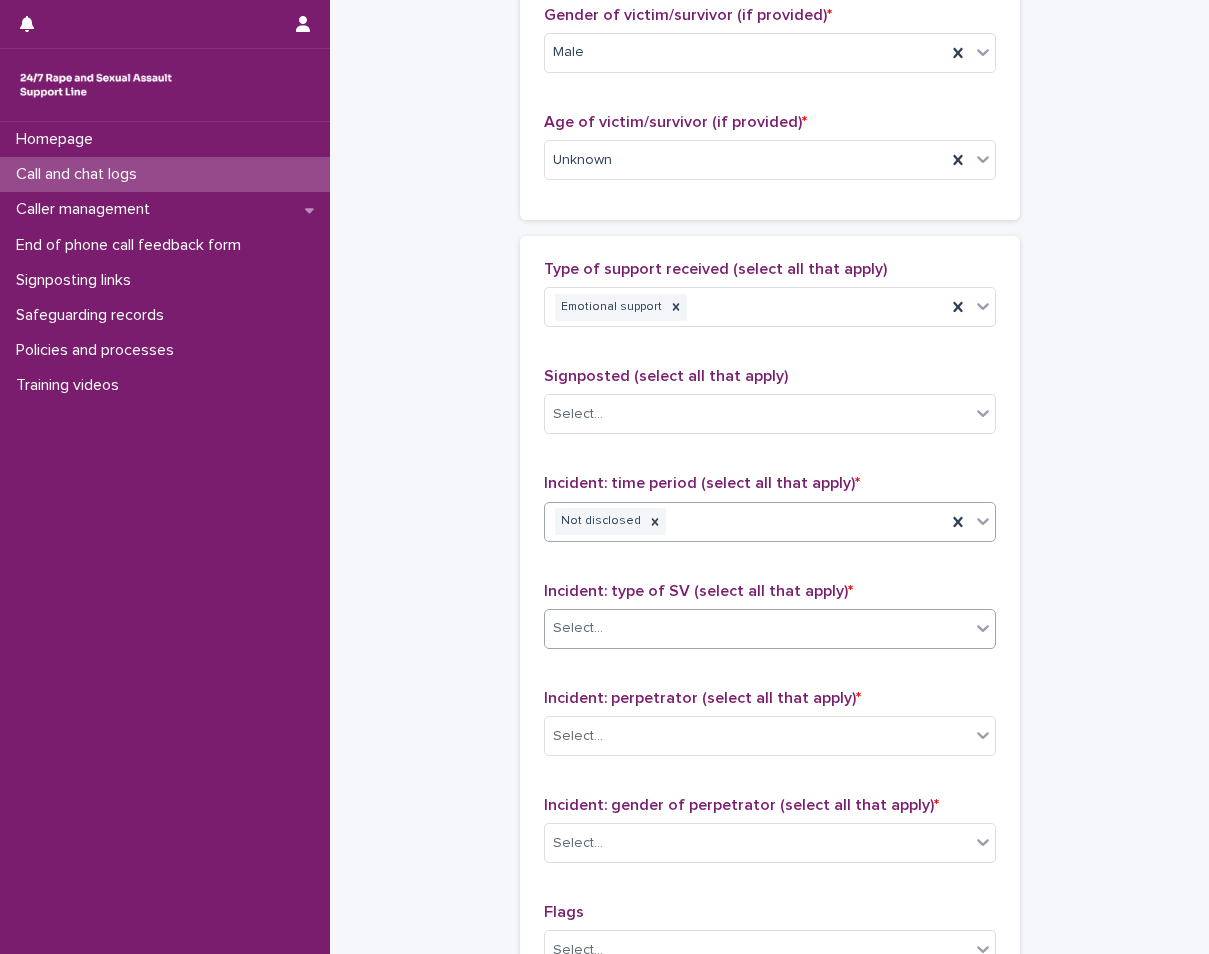 scroll, scrollTop: 1000, scrollLeft: 0, axis: vertical 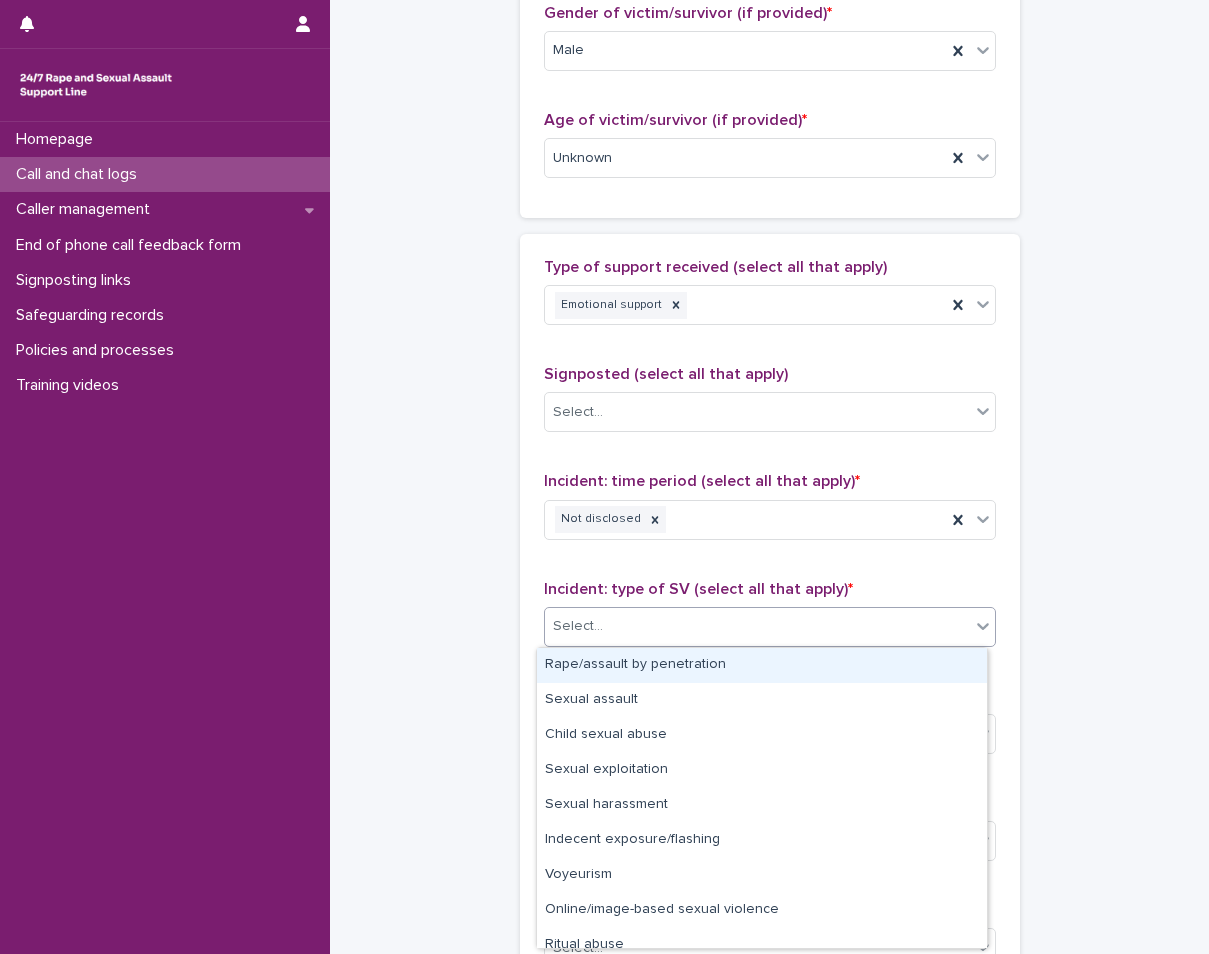 click on "Select..." at bounding box center [757, 626] 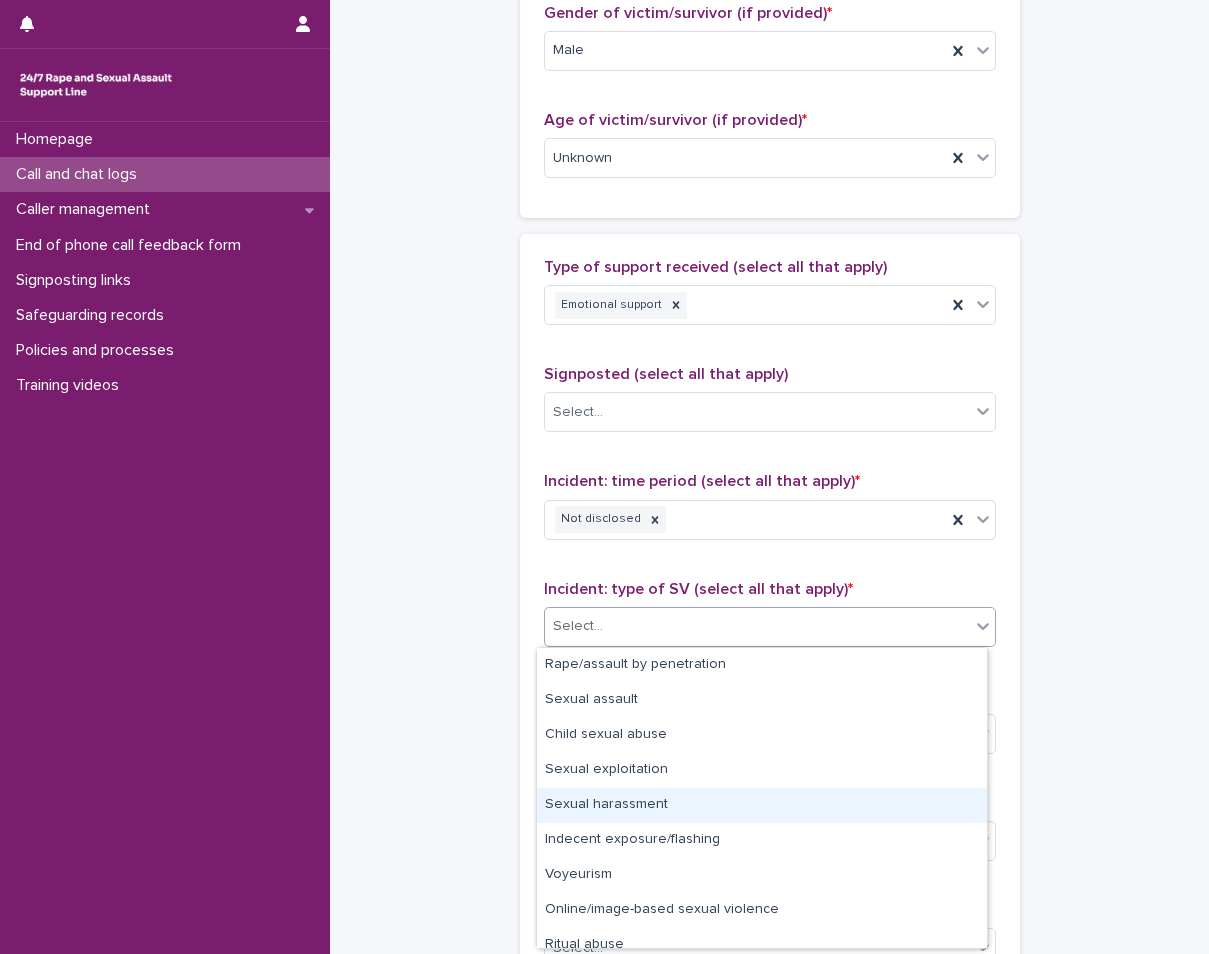 scroll, scrollTop: 50, scrollLeft: 0, axis: vertical 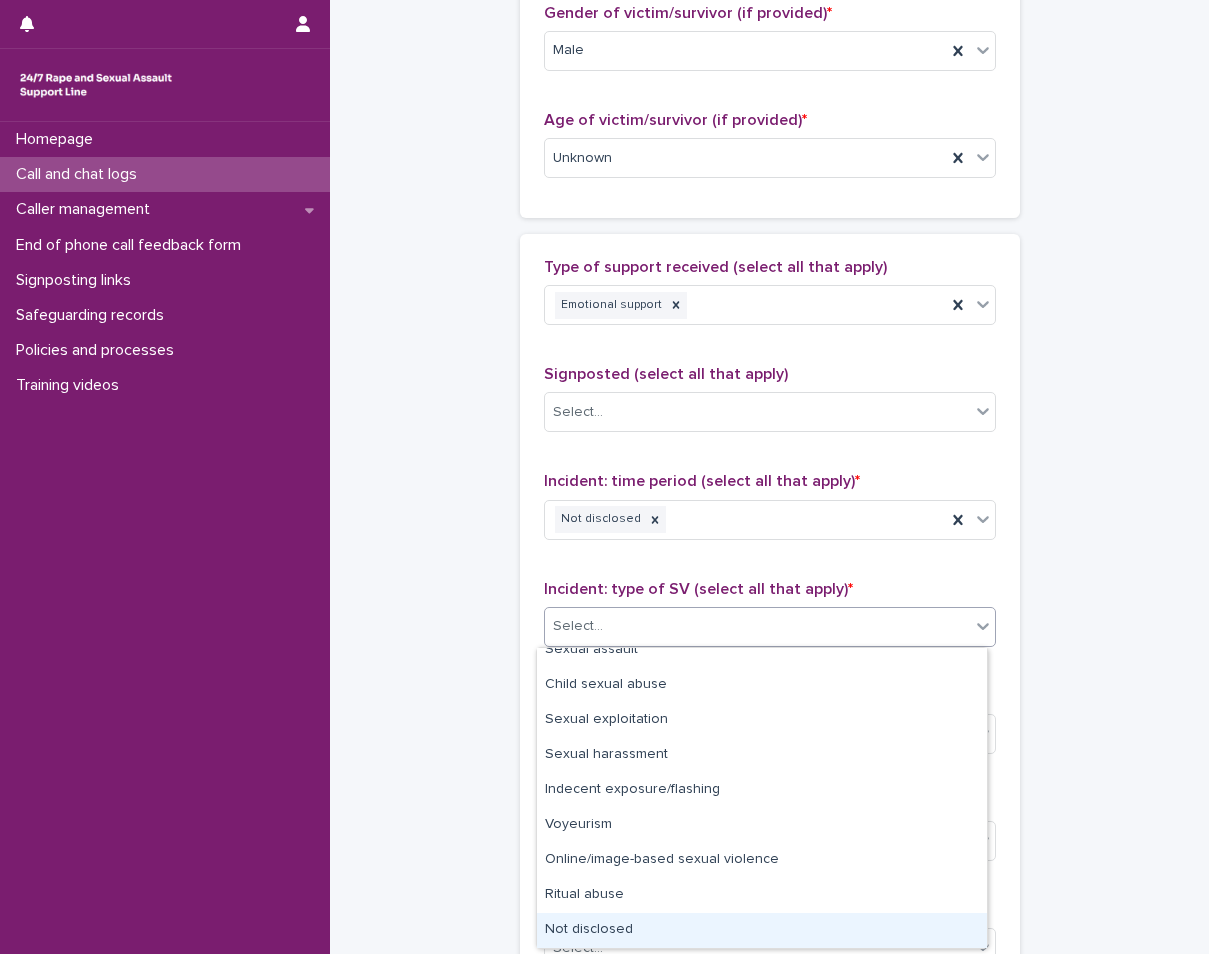 click on "Not disclosed" at bounding box center (762, 930) 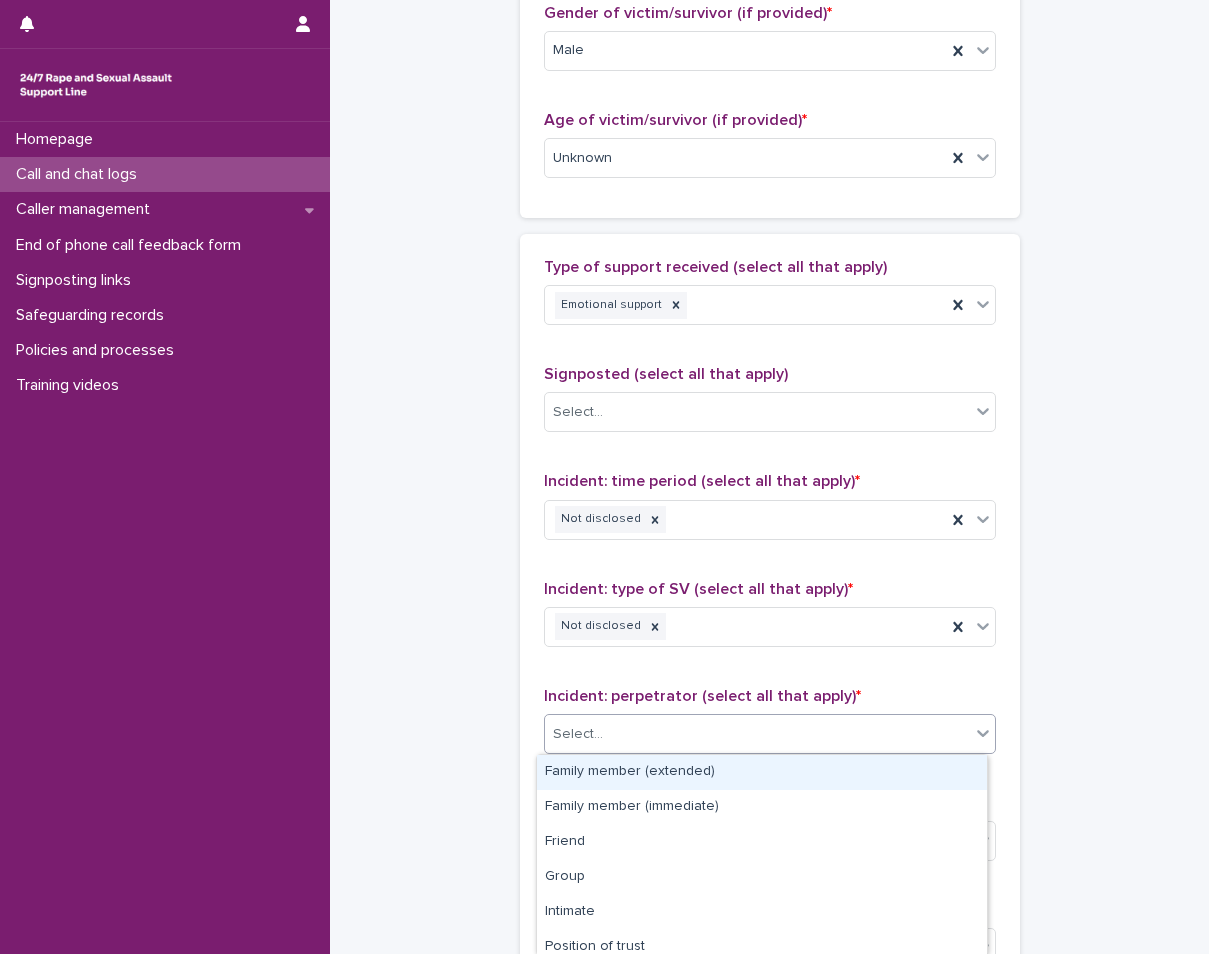 click on "Select..." at bounding box center (757, 734) 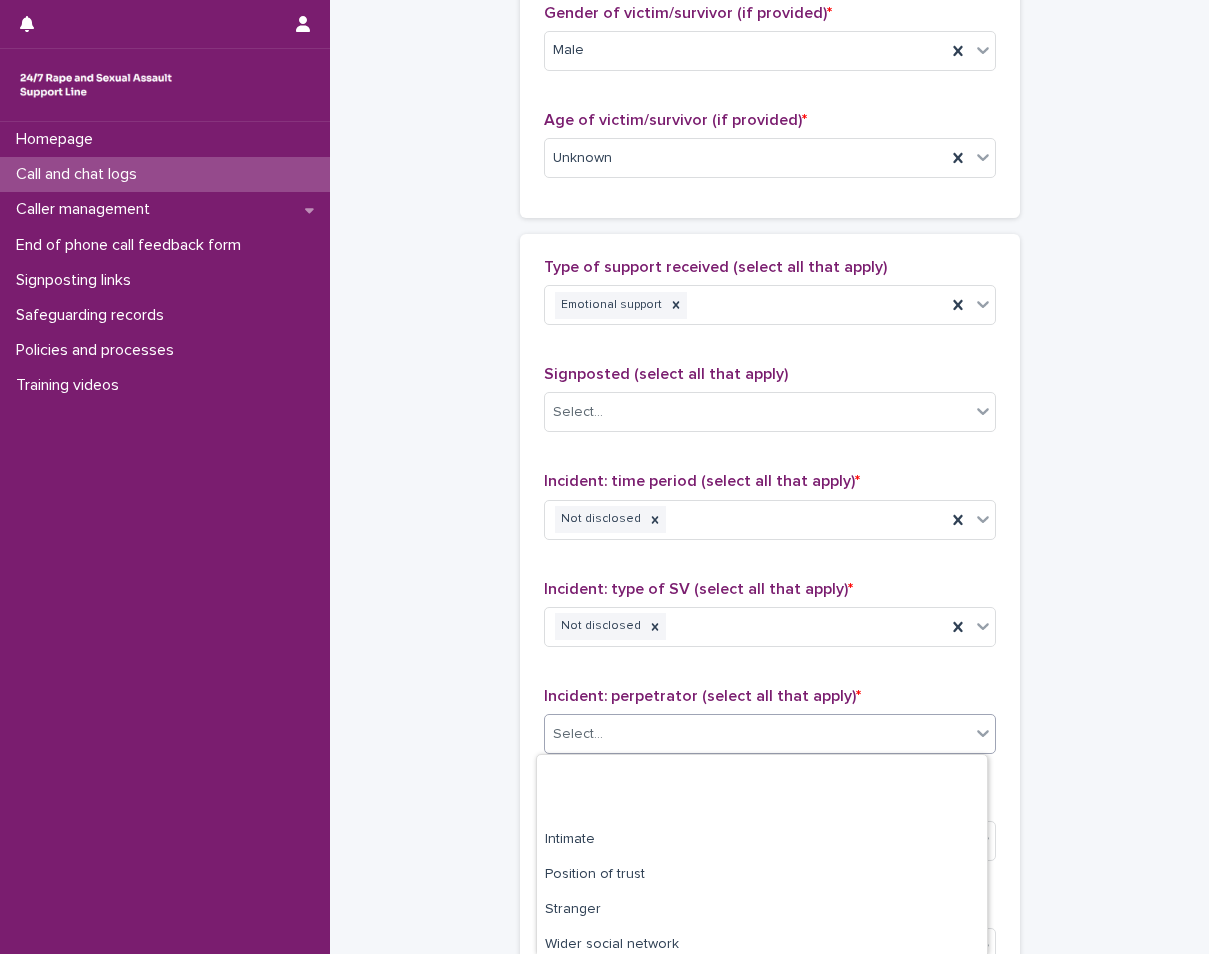 scroll, scrollTop: 185, scrollLeft: 0, axis: vertical 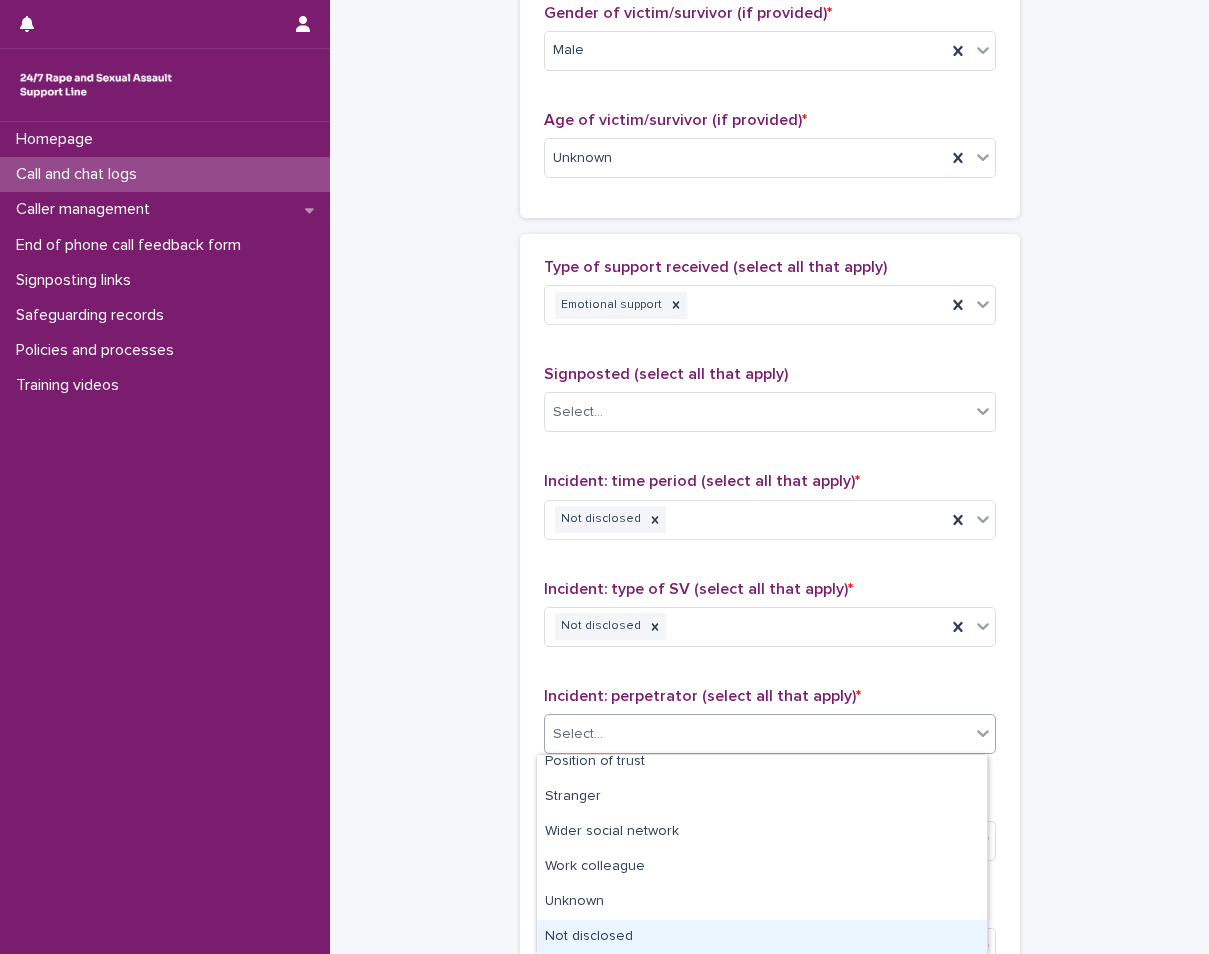 click on "Not disclosed" at bounding box center [762, 937] 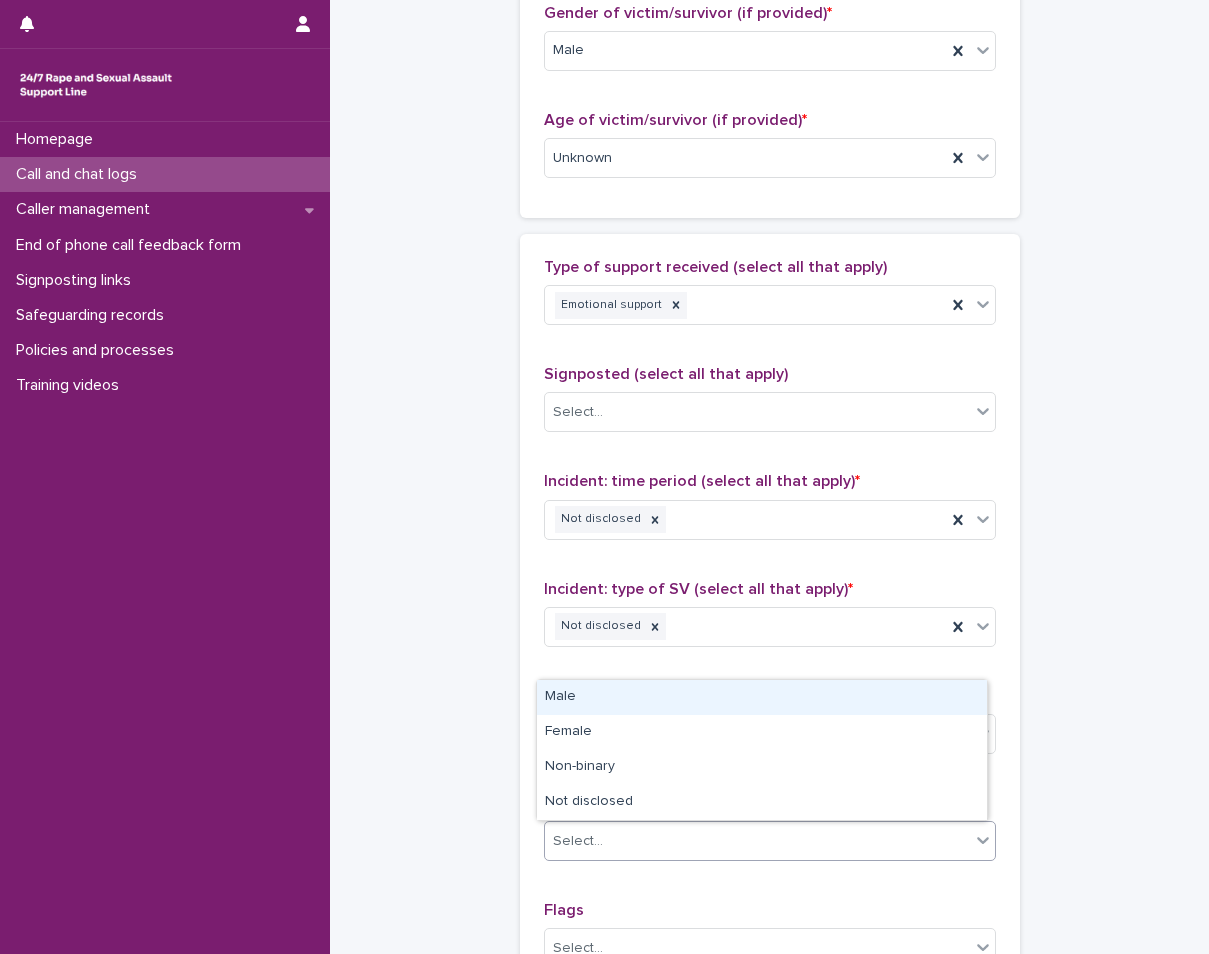 click on "Select..." at bounding box center [578, 841] 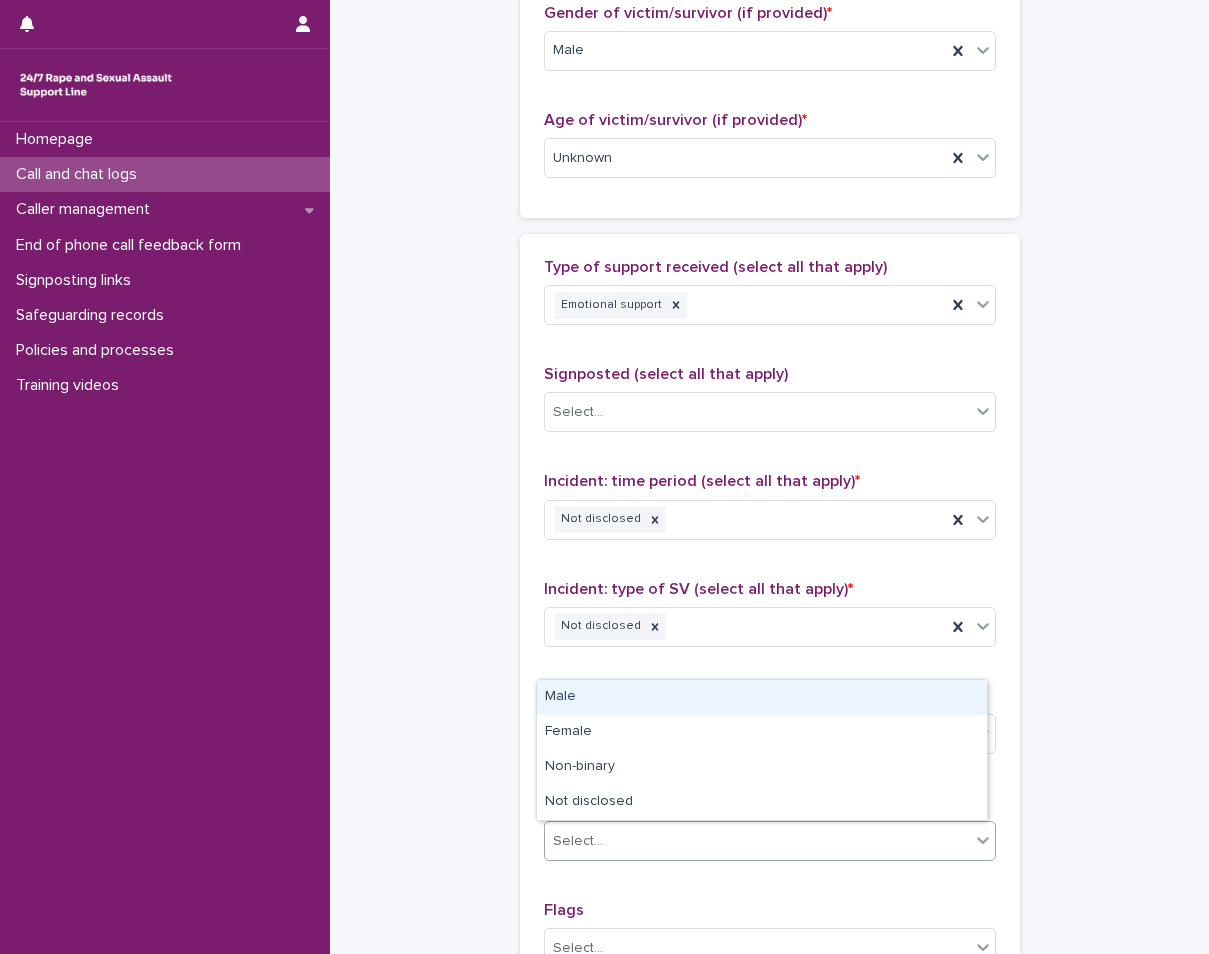 drag, startPoint x: 587, startPoint y: 785, endPoint x: 598, endPoint y: 707, distance: 78.77182 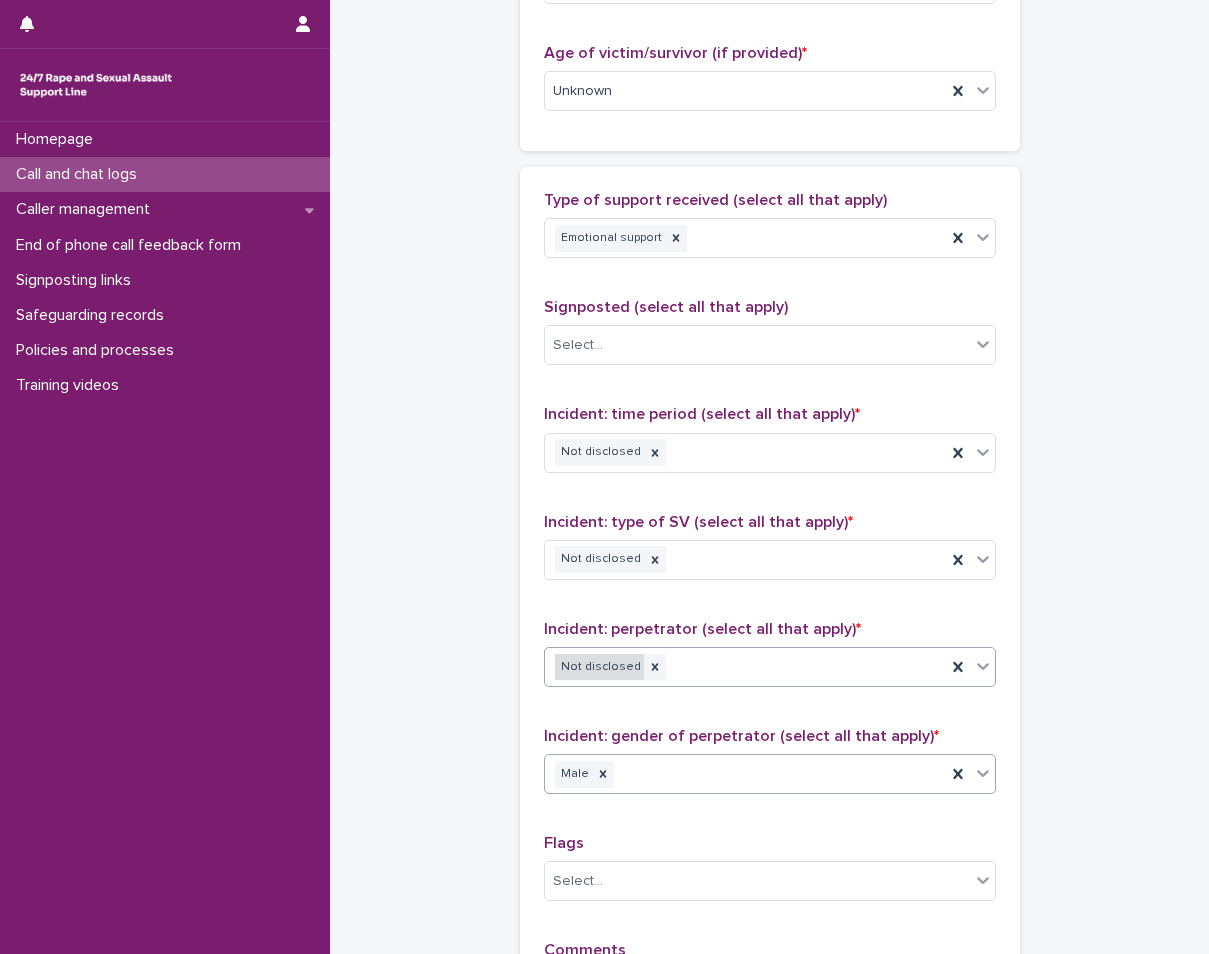 scroll, scrollTop: 1200, scrollLeft: 0, axis: vertical 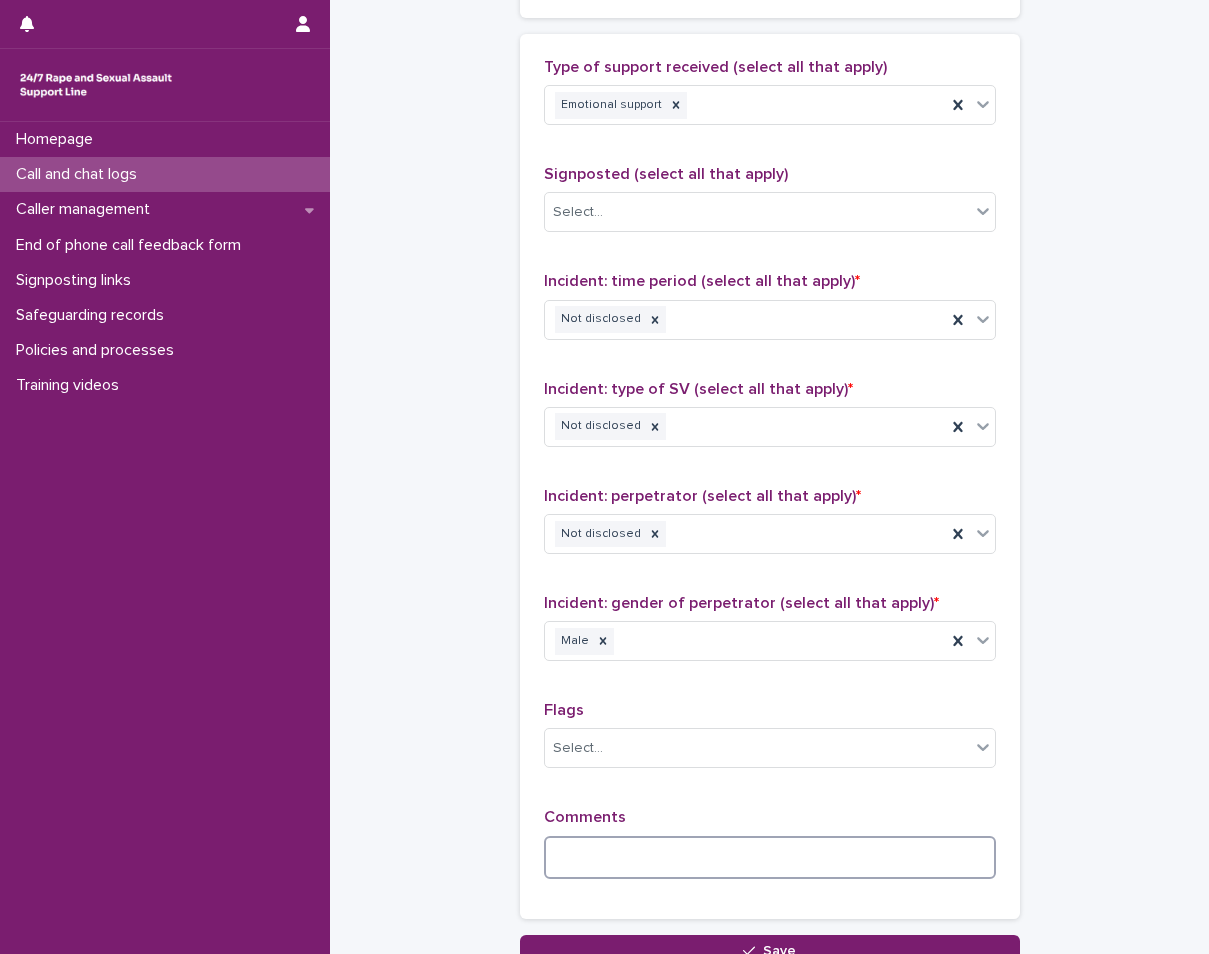 click at bounding box center (770, 857) 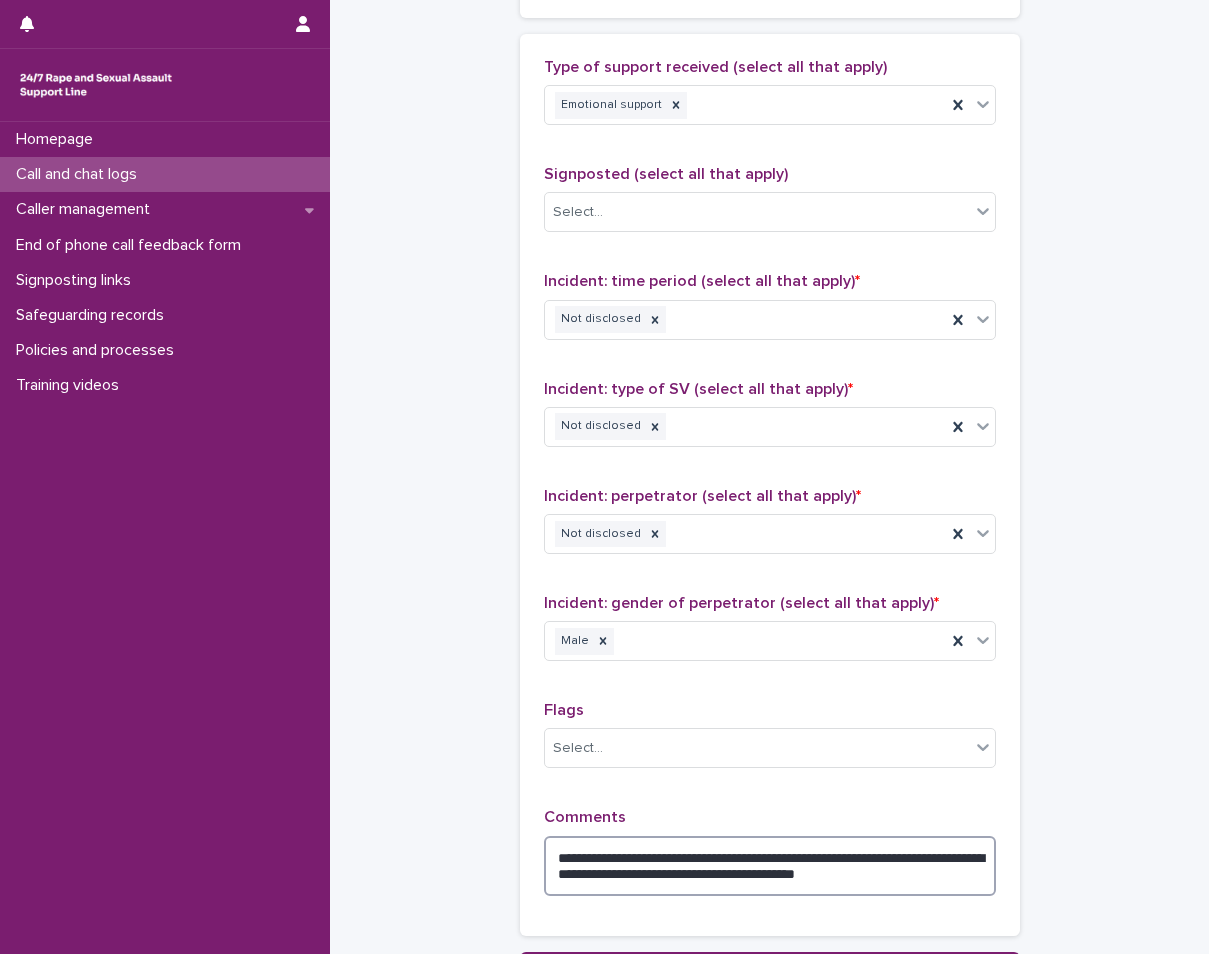 drag, startPoint x: 841, startPoint y: 879, endPoint x: 782, endPoint y: 874, distance: 59.211487 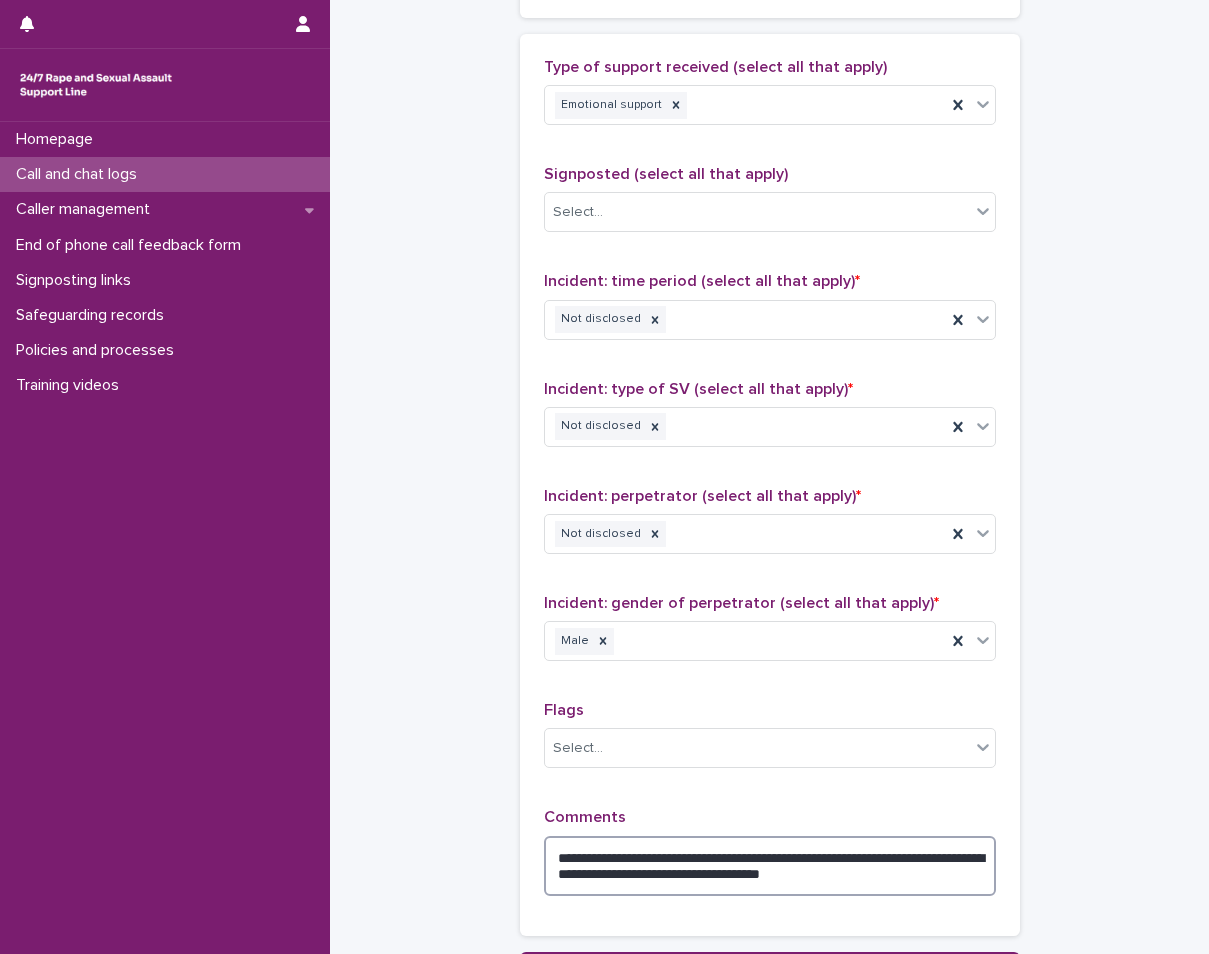 click on "**********" at bounding box center (770, 866) 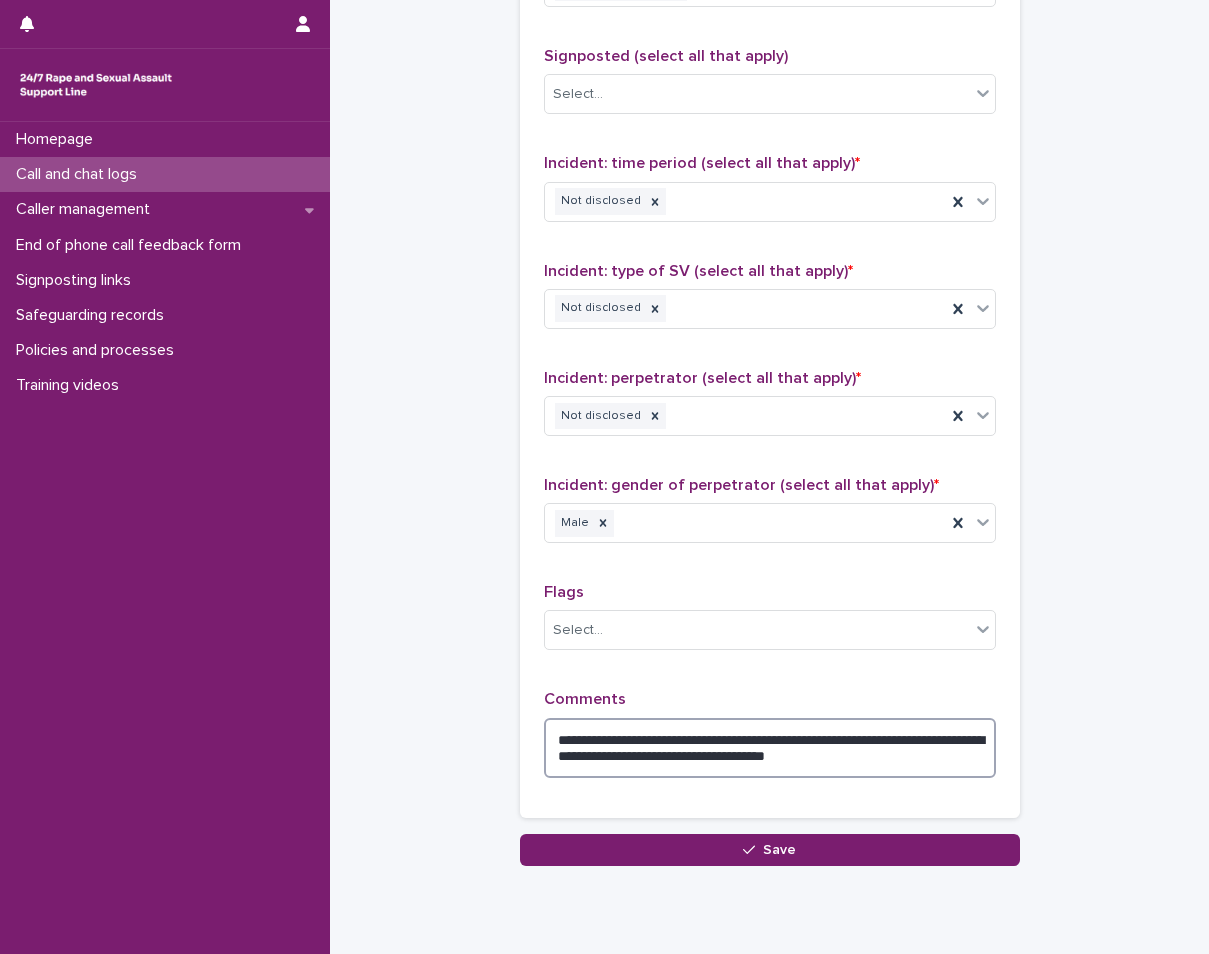 scroll, scrollTop: 1386, scrollLeft: 0, axis: vertical 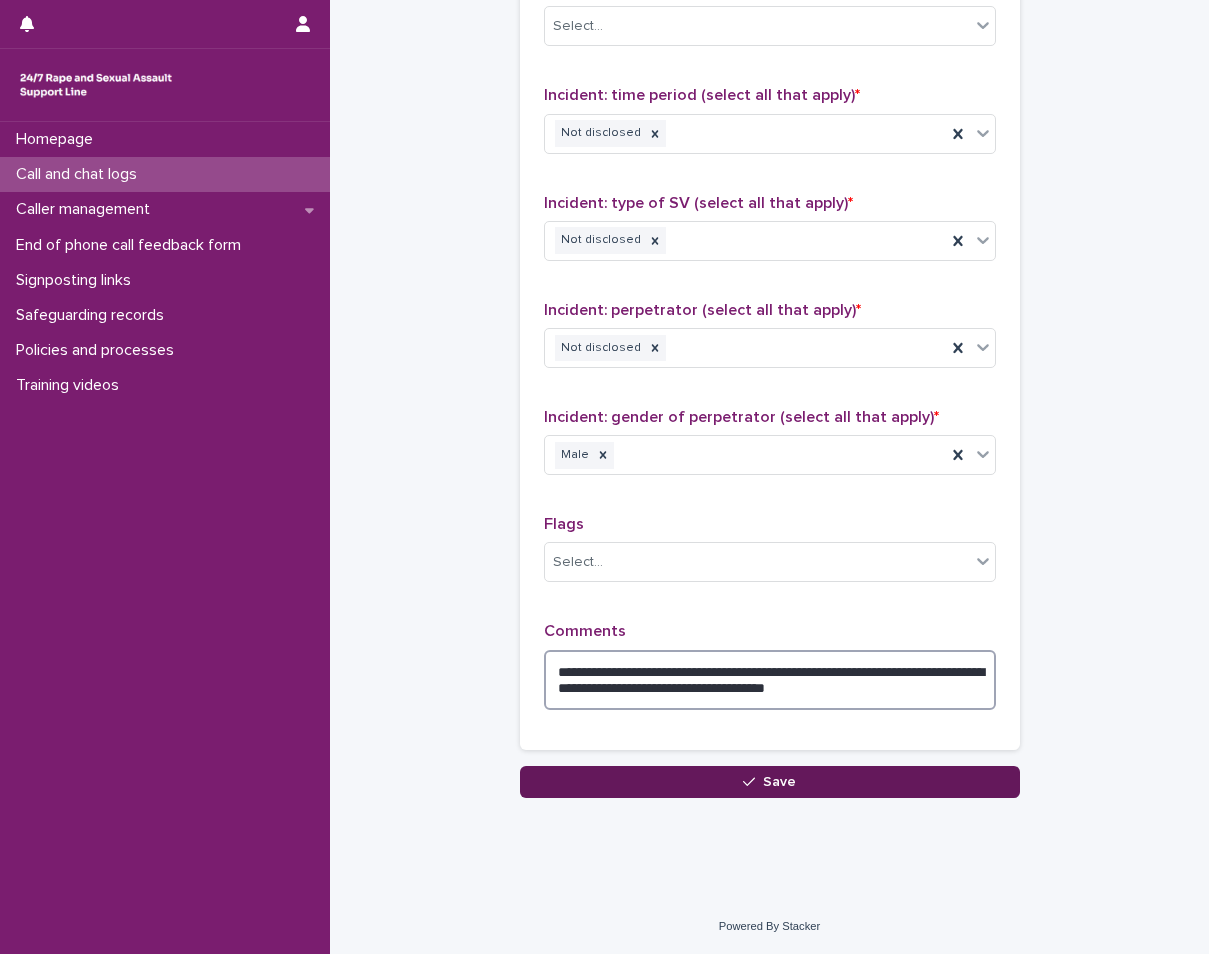 type on "**********" 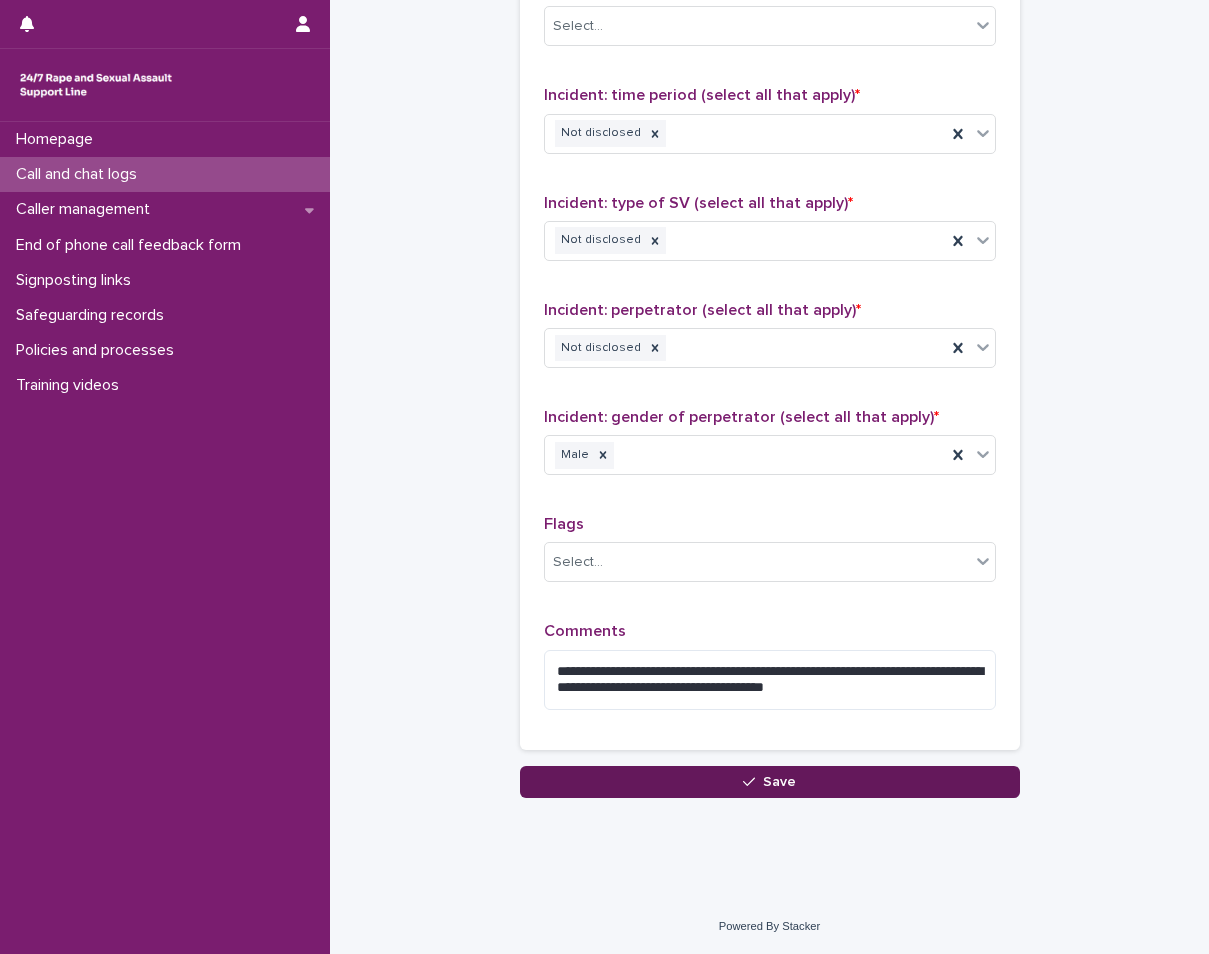 click on "Save" at bounding box center [770, 782] 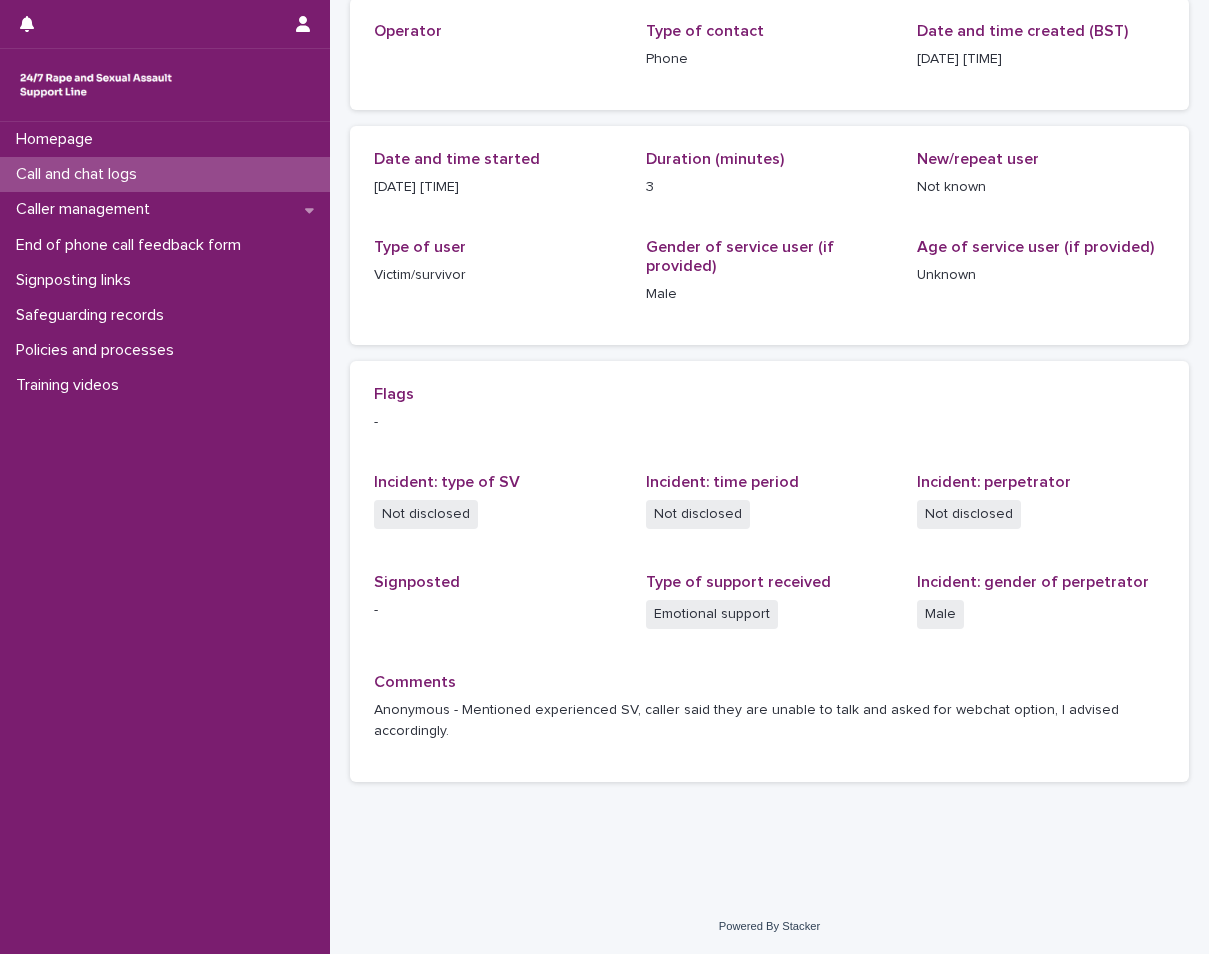 scroll, scrollTop: 0, scrollLeft: 0, axis: both 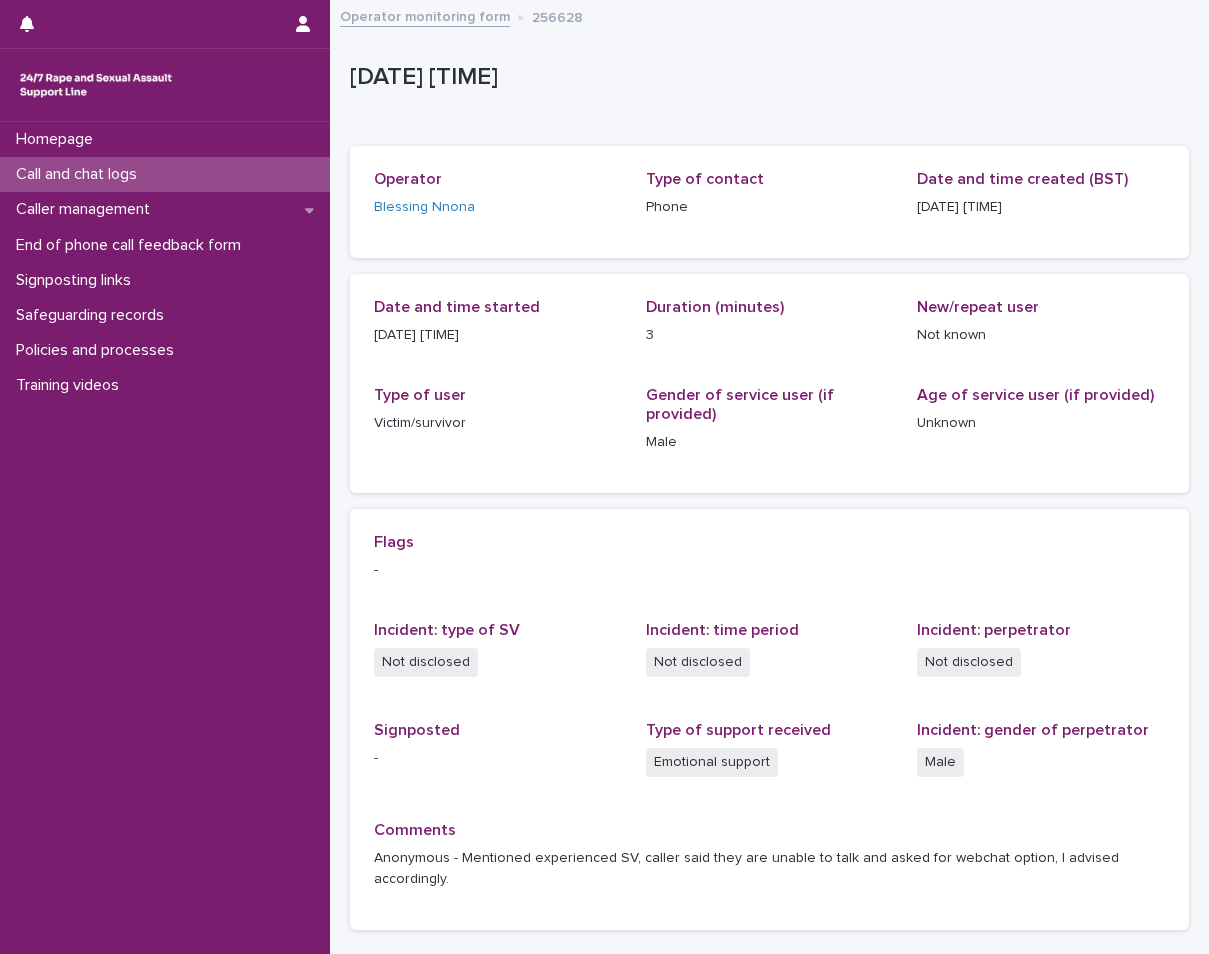 click on "Call and chat logs" at bounding box center [80, 174] 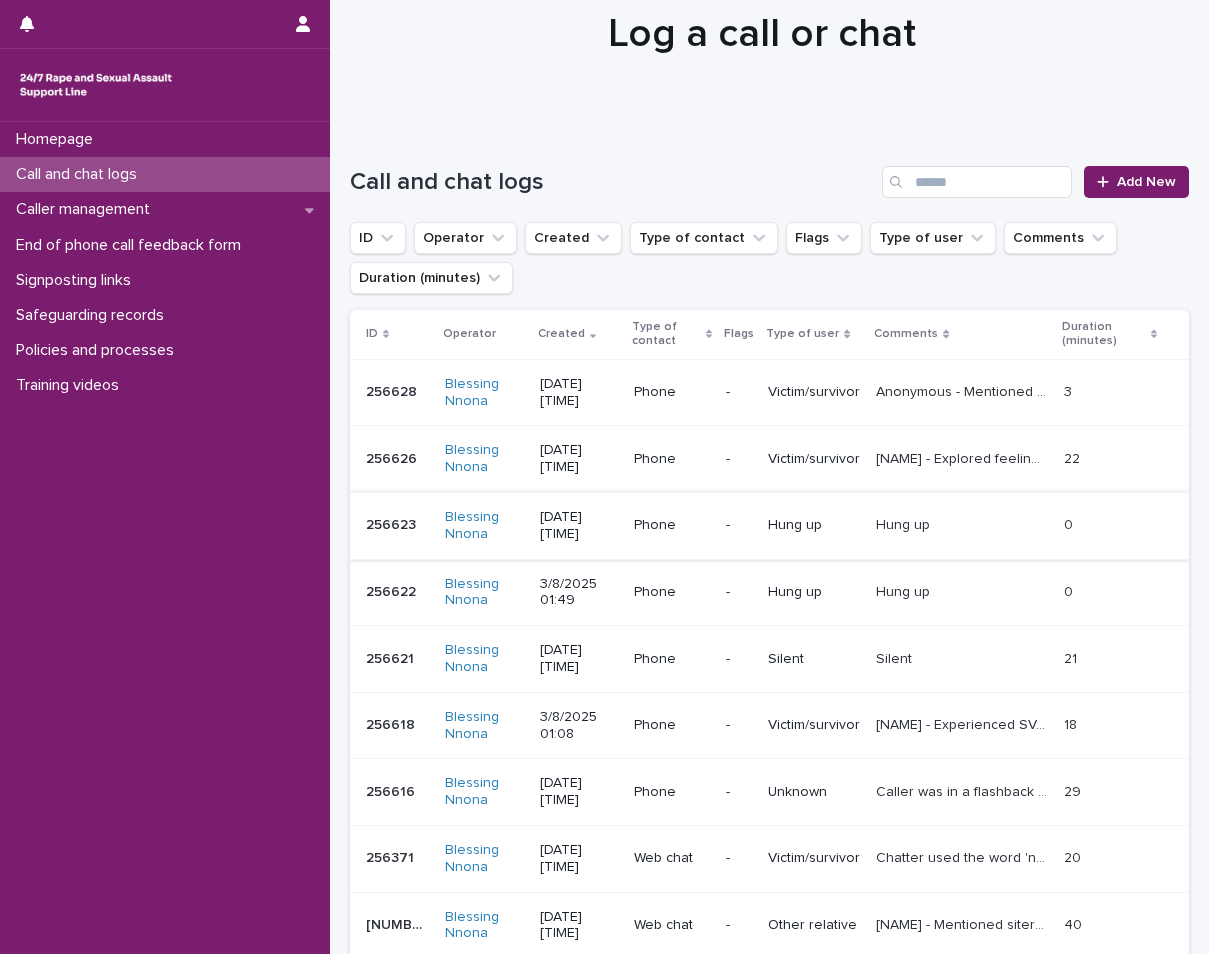 scroll, scrollTop: 273, scrollLeft: 0, axis: vertical 